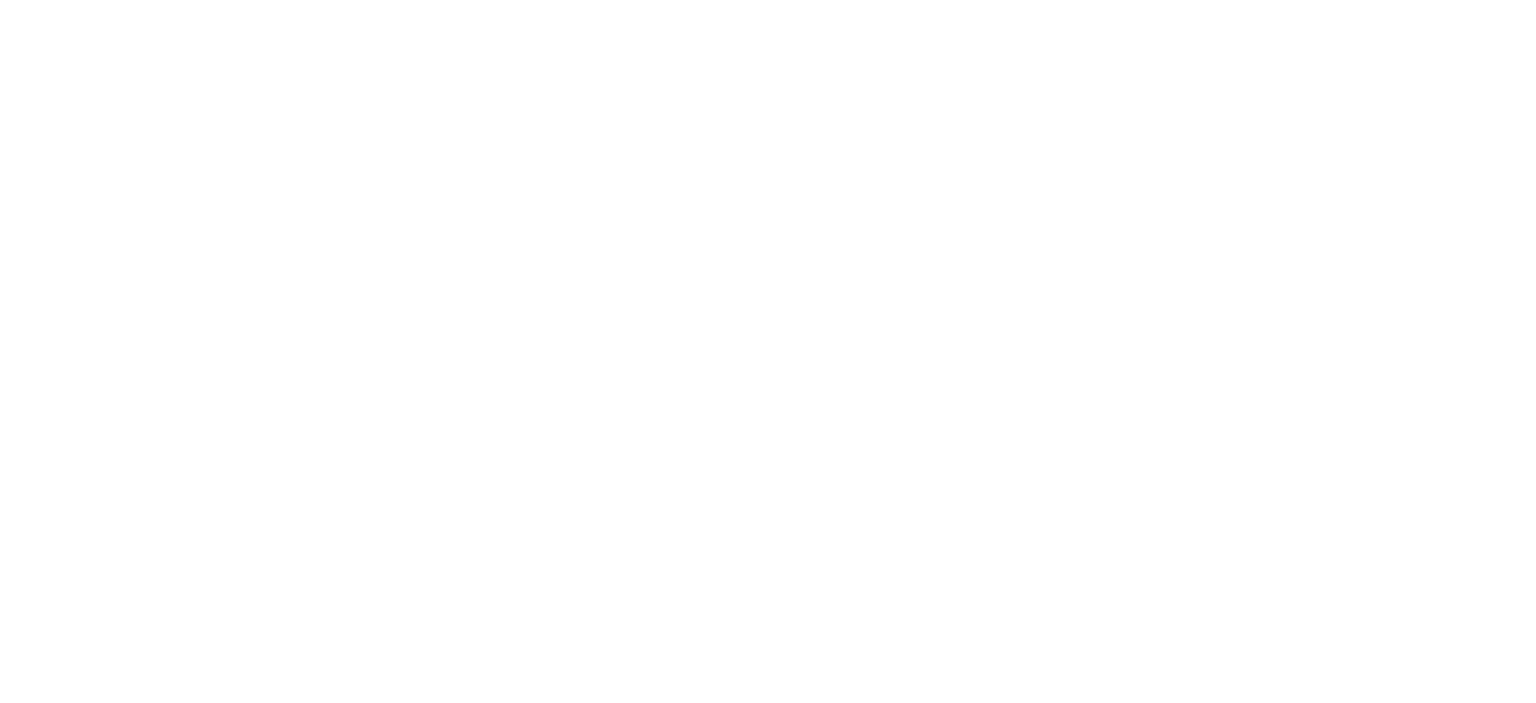 scroll, scrollTop: 0, scrollLeft: 0, axis: both 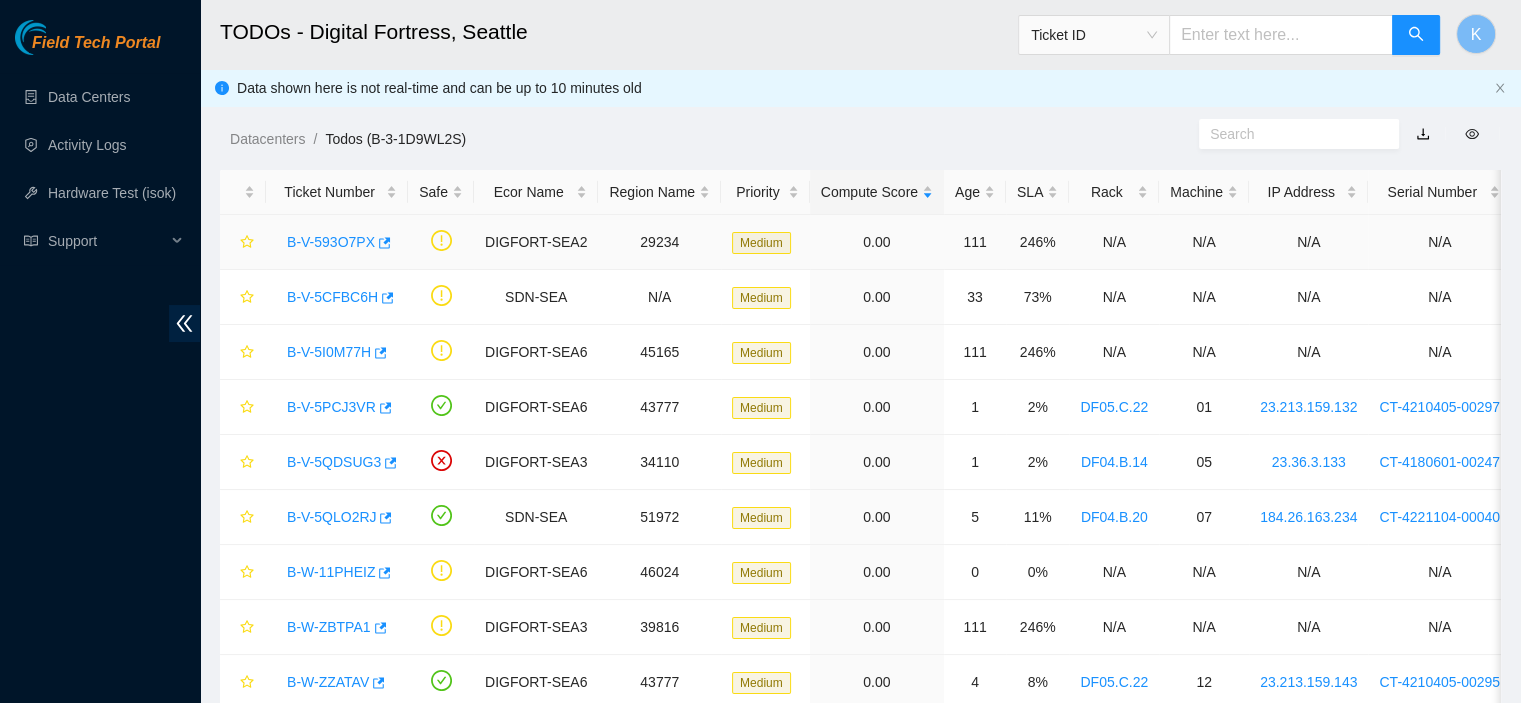 click on "B-V-593O7PX" at bounding box center (331, 242) 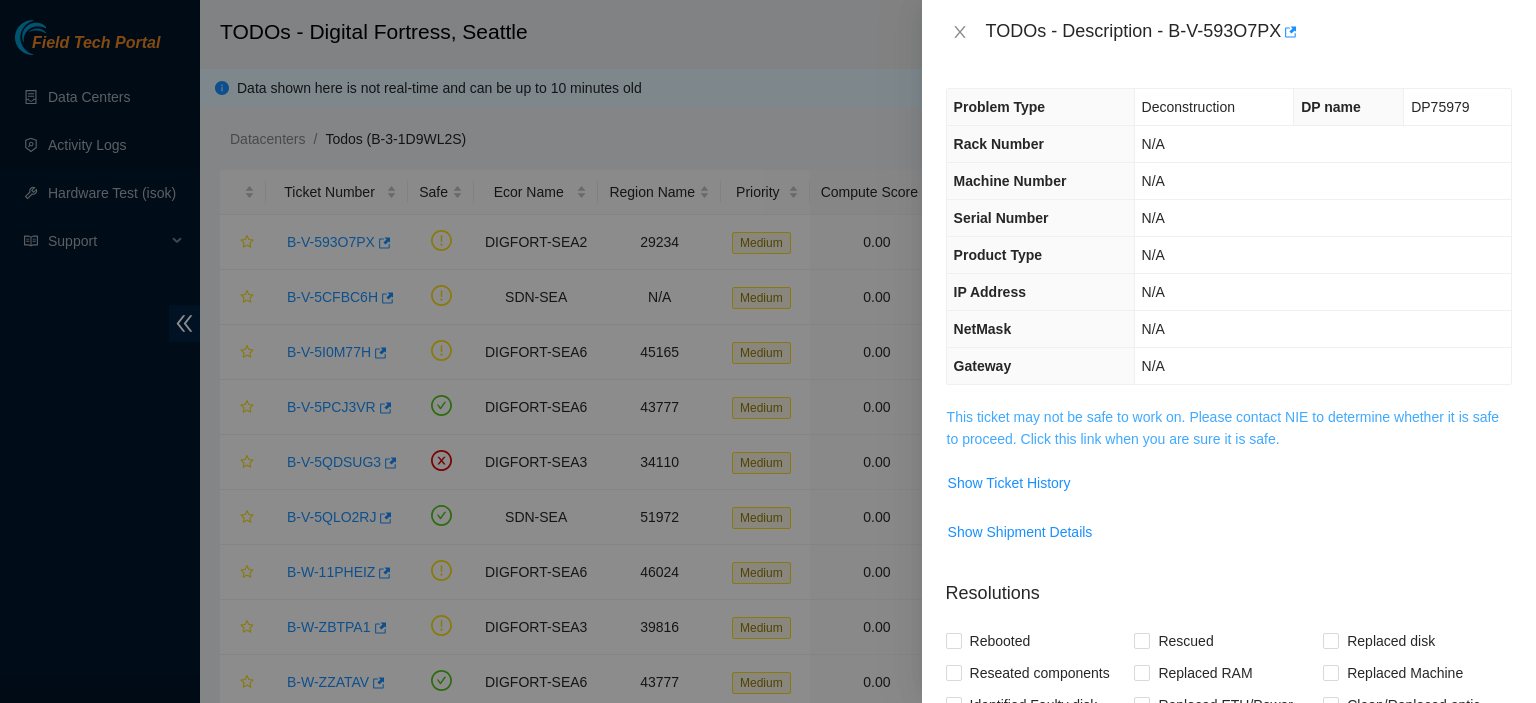 click on "This ticket may not be safe to work on. Please contact NIE to determine whether it is safe to proceed. Click this link when you are sure it is safe." at bounding box center [1223, 428] 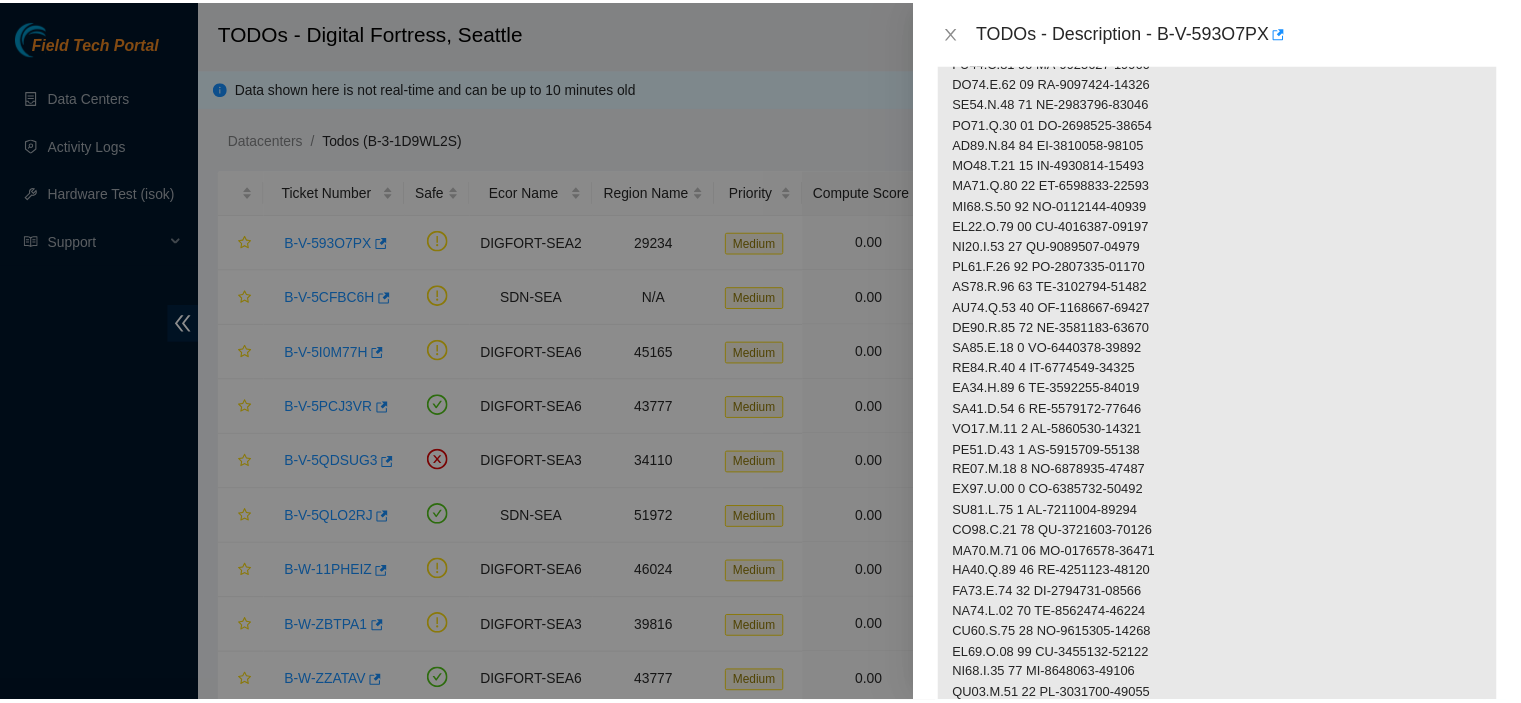 scroll, scrollTop: 0, scrollLeft: 0, axis: both 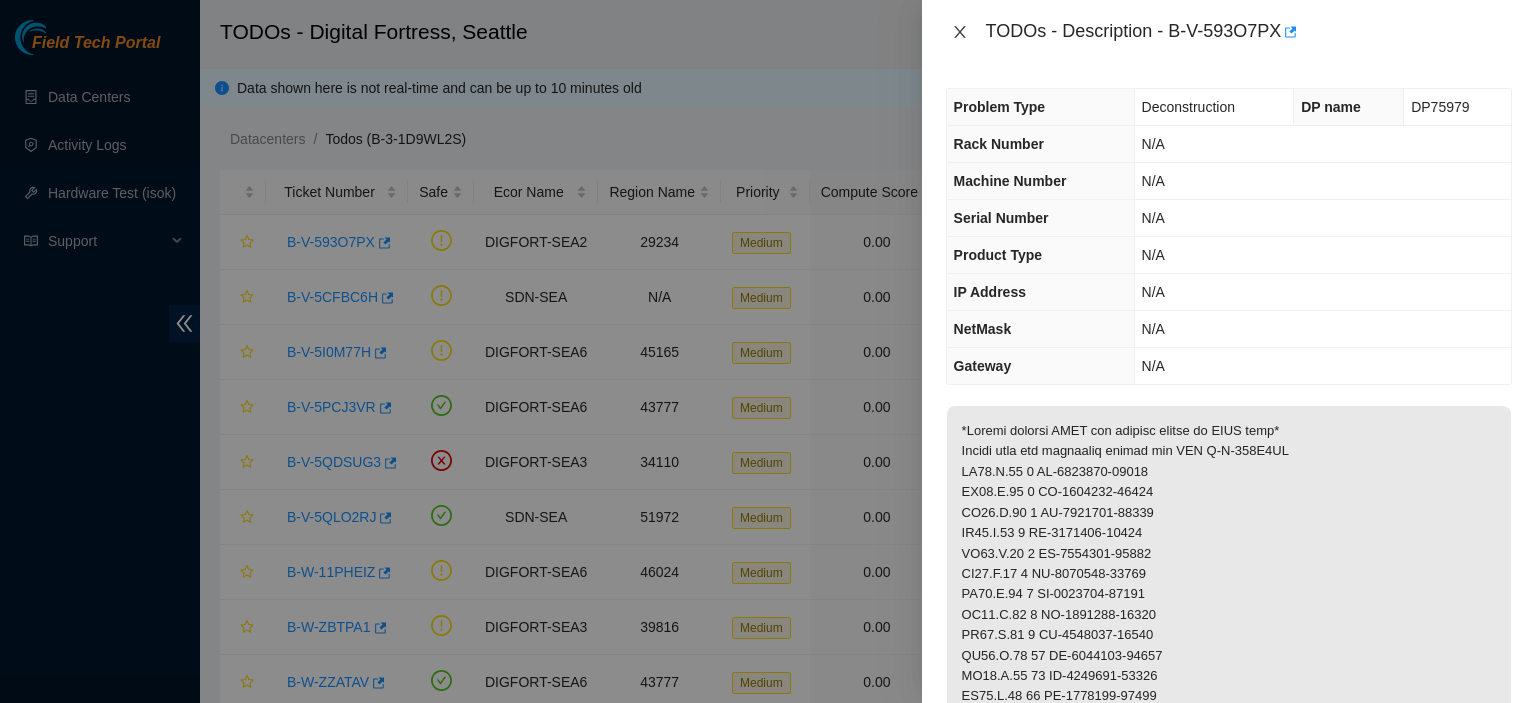 click 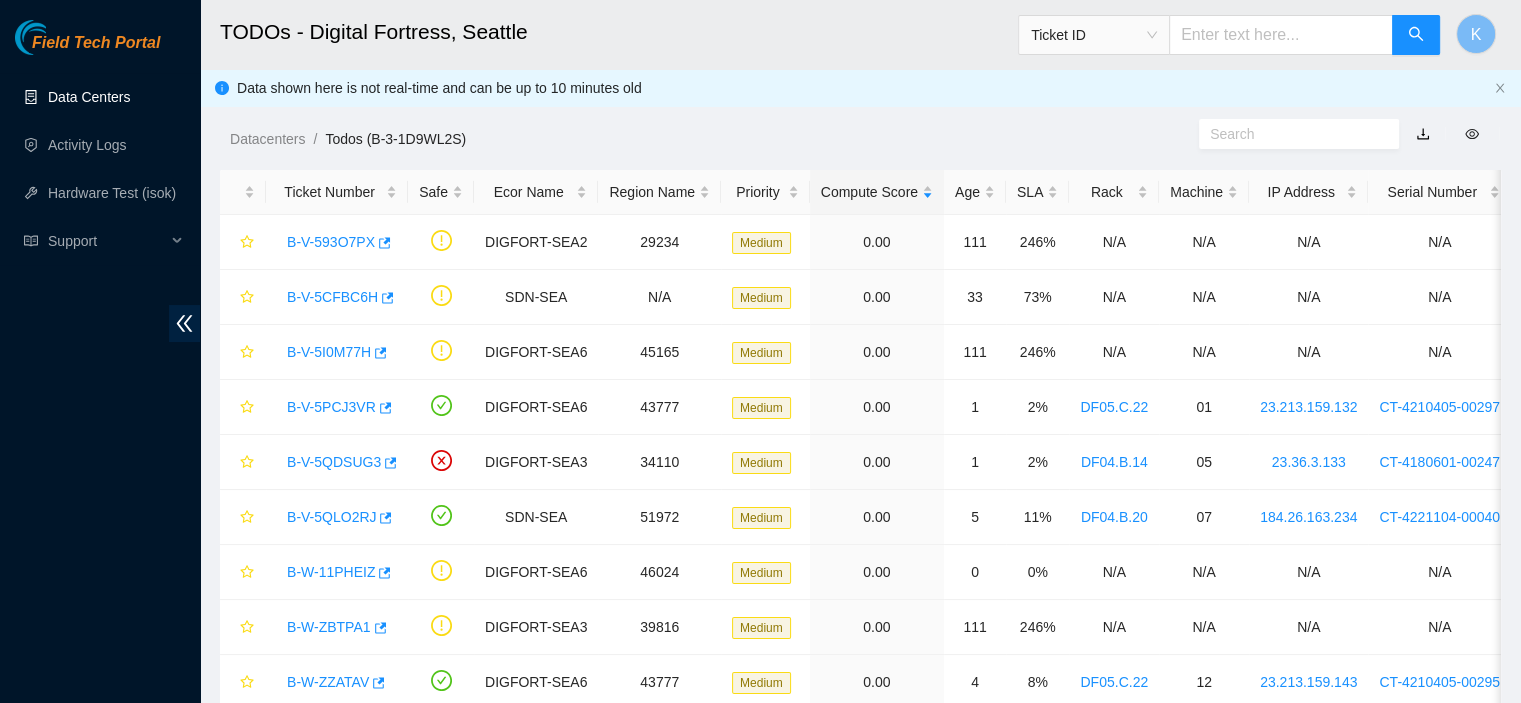 click on "Data Centers" at bounding box center [89, 97] 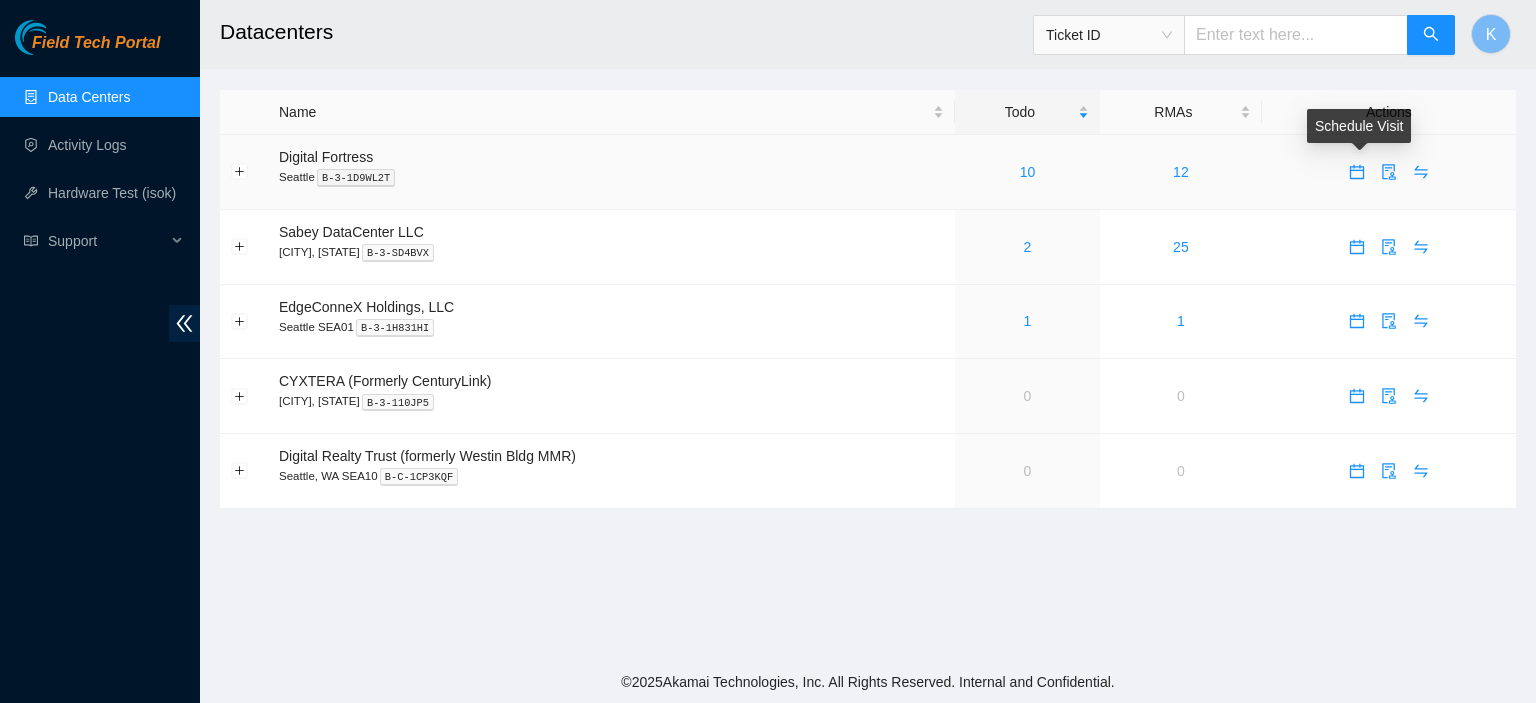 click 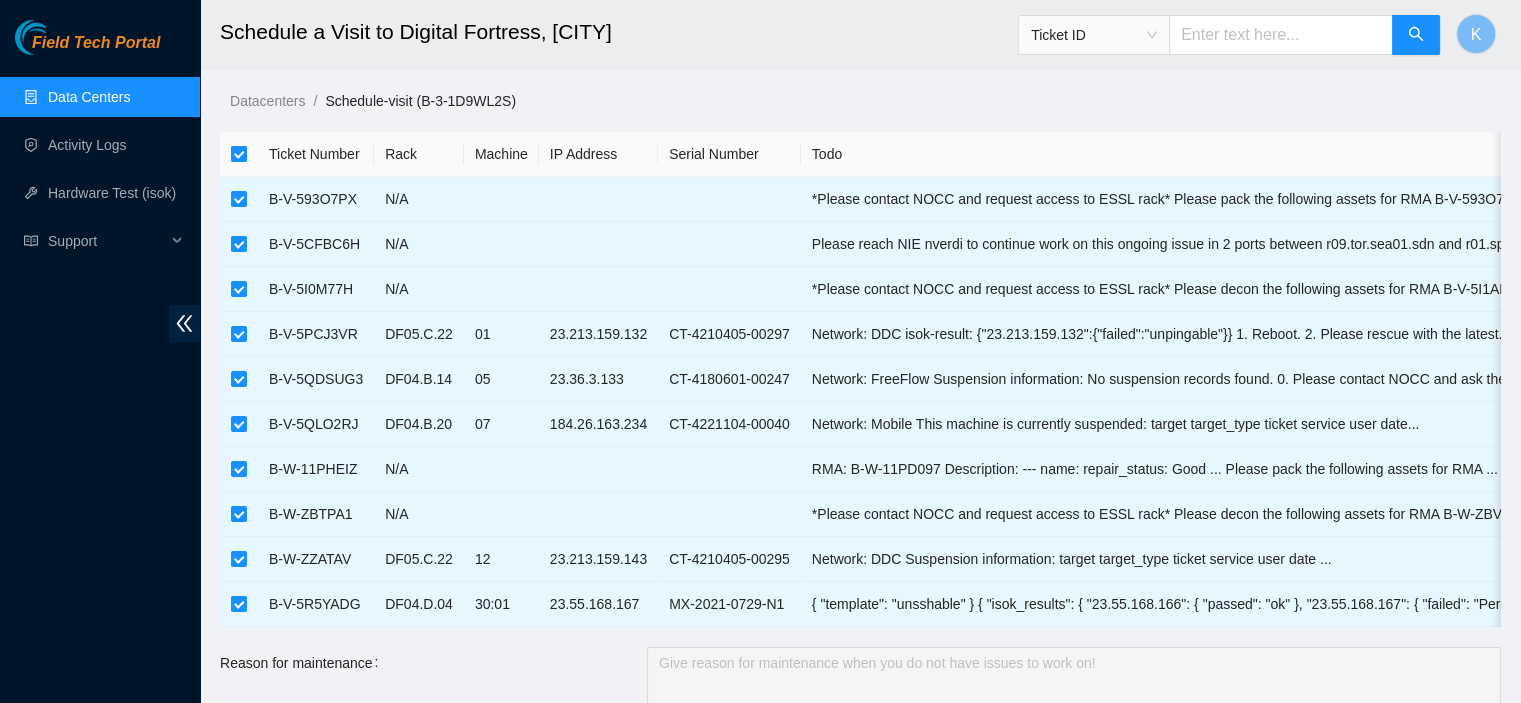 click at bounding box center [239, 154] 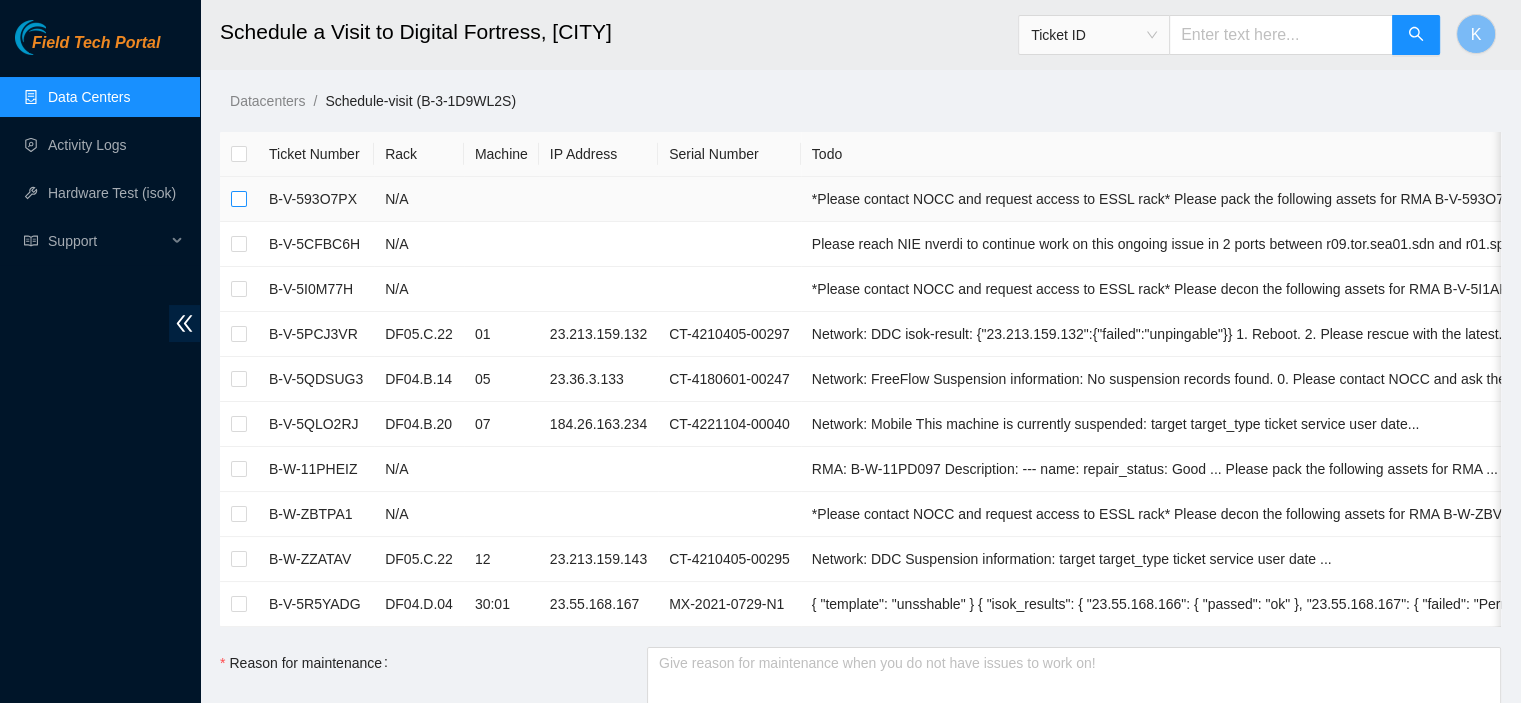 click at bounding box center (239, 199) 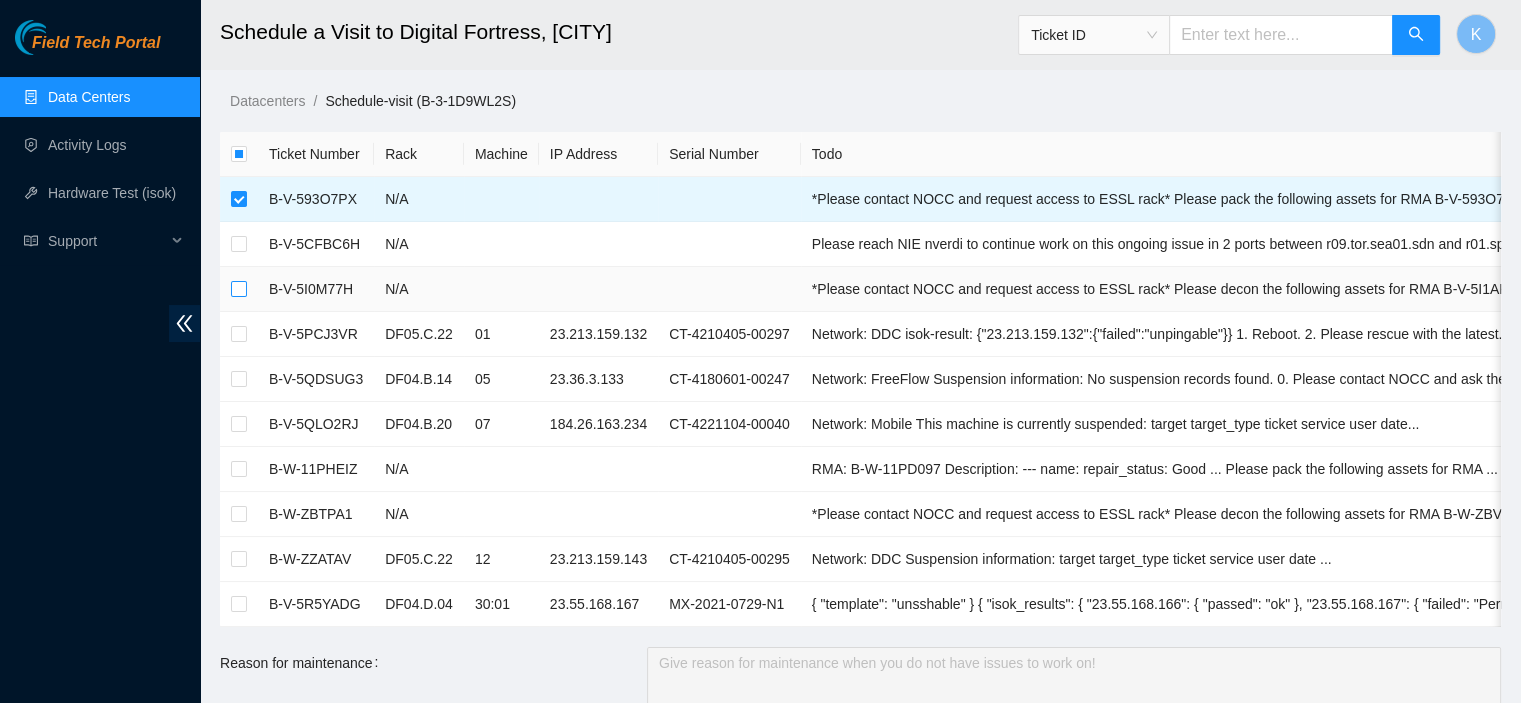 click at bounding box center [239, 289] 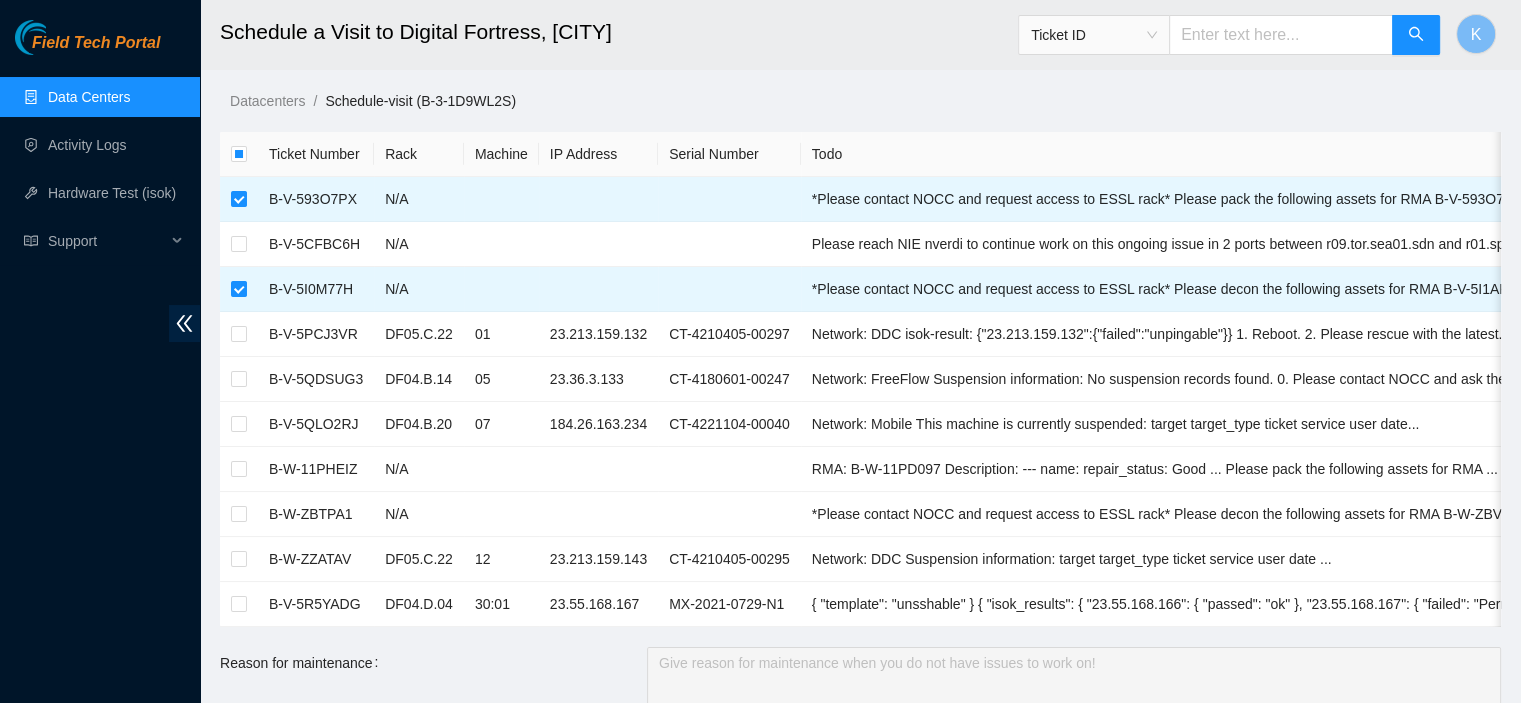 click on "Schedule a Visit to Digital Fortress, Seattle    Ticket ID K Datacenters / Schedule-visit (B-3-1D9WL2S) / Ticket Number Rack Machine IP Address Serial Number Todo               B-V-593O7PX N/A *Please contact NOCC and request access to ESSL rack*
Please pack the following assets for RMA B-V-593O7UX
DF05.G.05	1... B-V-5CFBC6H N/A Please reach NIE nverdi to continue work on this ongoing issue in 2 ports between r09.tor.sea01.sdn and r01.spine.sea01.... B-V-5I0M77H N/A *Please contact NOCC and request access to ESSL rack*
Please decon the following assets for RMA B-V-5I1AKL1
DF05.G.11	... B-V-5PCJ3VR  DF05.C.22 01 23.213.159.132 CT-4210405-00297 Network: DDC
isok-result: {"23.213.159.132":{"failed":"unpingable"}}
1. Reboot.
2. Please rescue with the latest... B-V-5QDSUG3  DF04.B.14 05 23.36.3.133 CT-4180601-00247 Network: FreeFlow
Suspension information:
No suspension records found.
0. Please contact NOCC and ask them to suspe... B-V-5QLO2RJ  DF04.B.20 07 184.26.163.234 B-W-11PHEIZ 12" at bounding box center (860, 625) 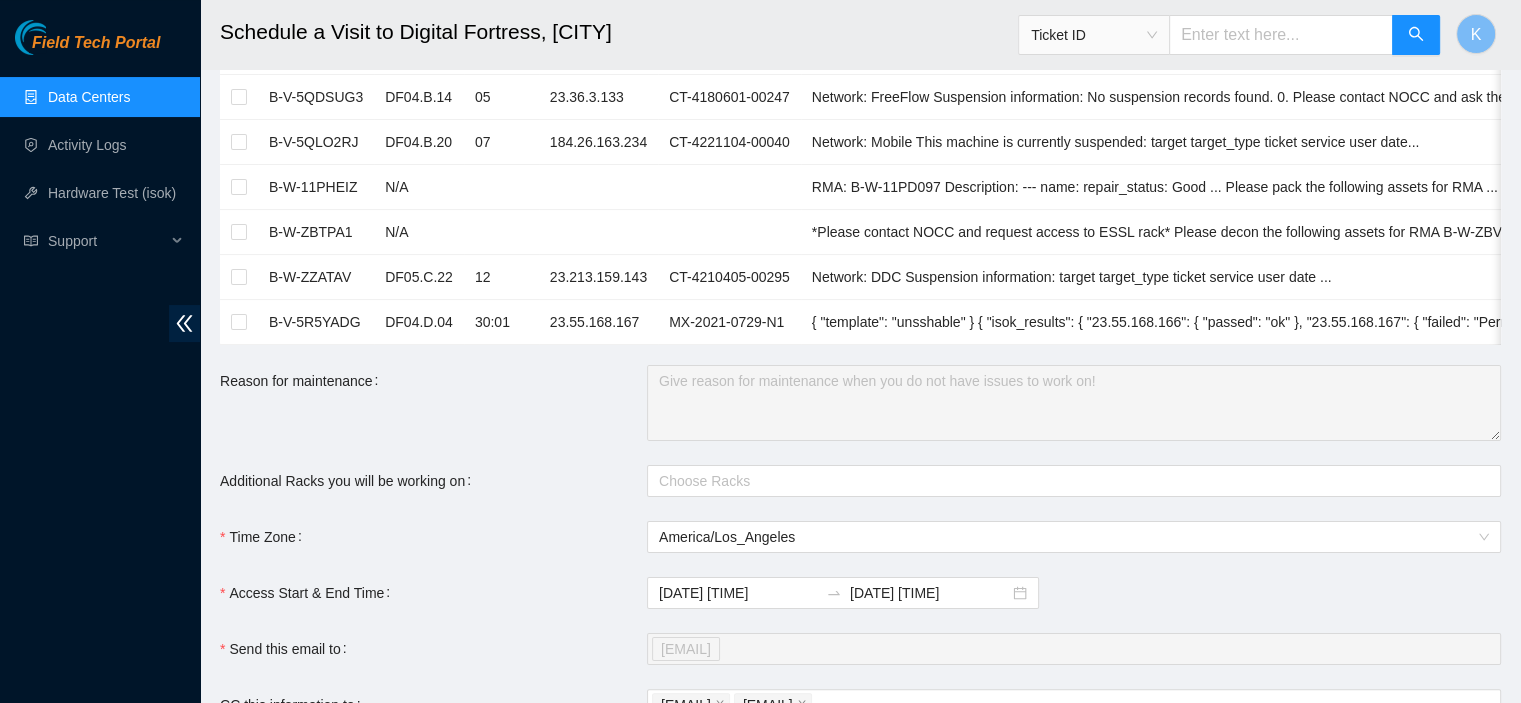 scroll, scrollTop: 533, scrollLeft: 0, axis: vertical 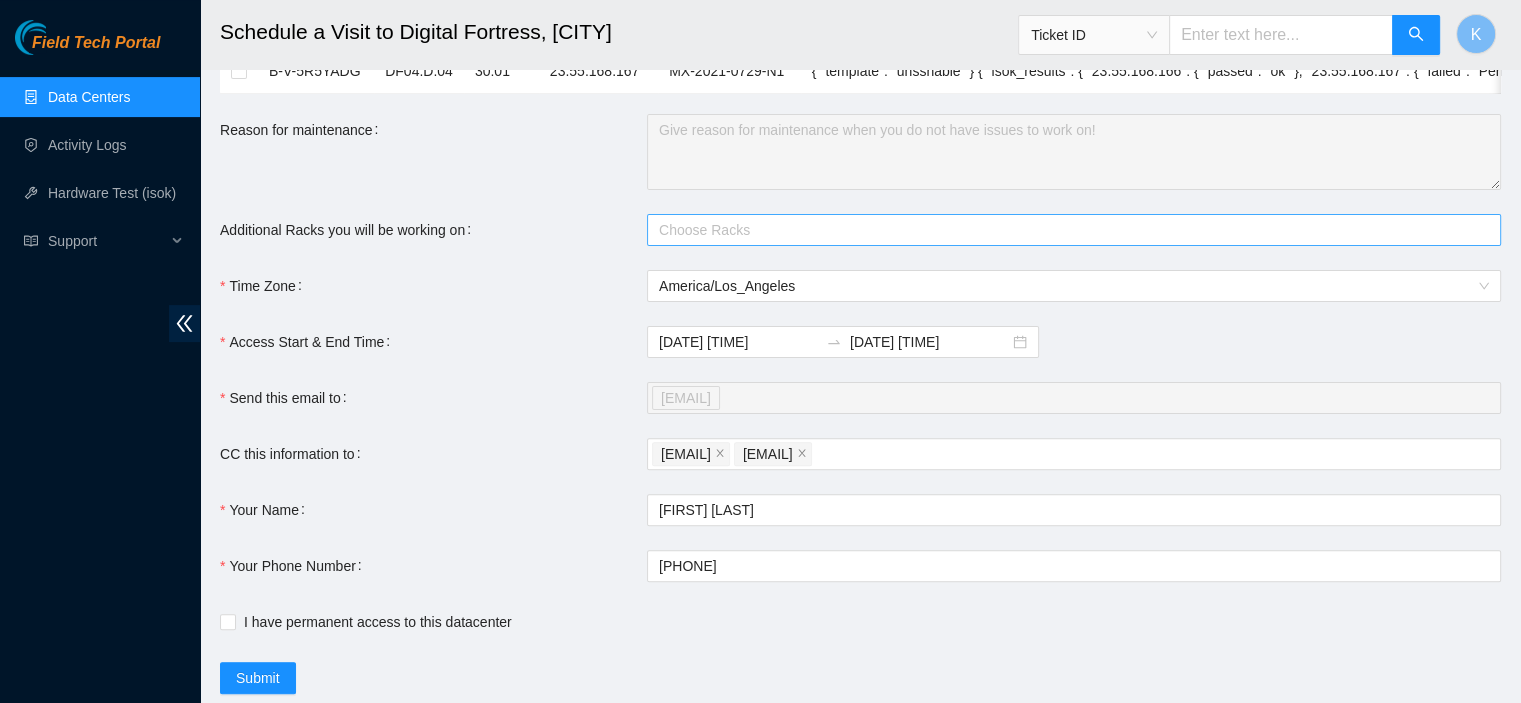 click at bounding box center (1064, 230) 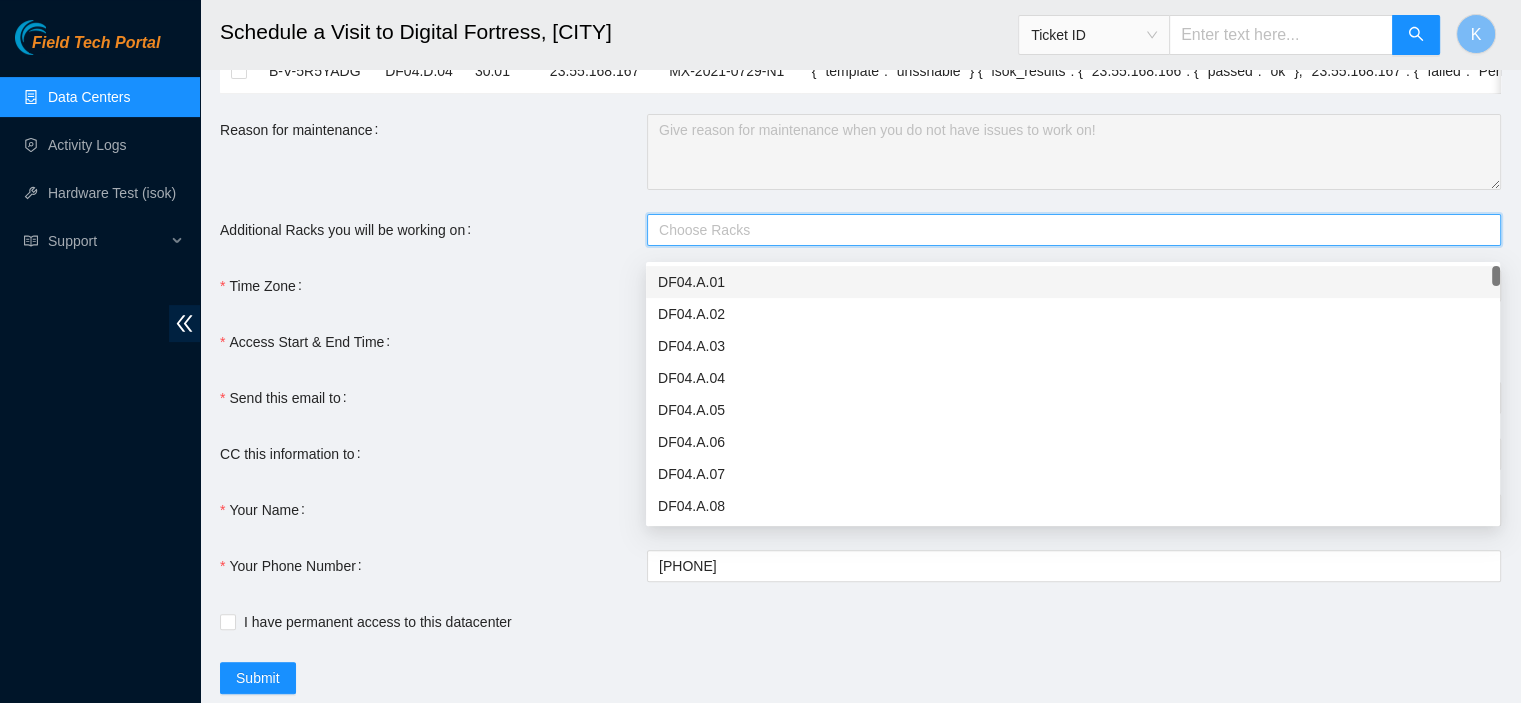 type on "g" 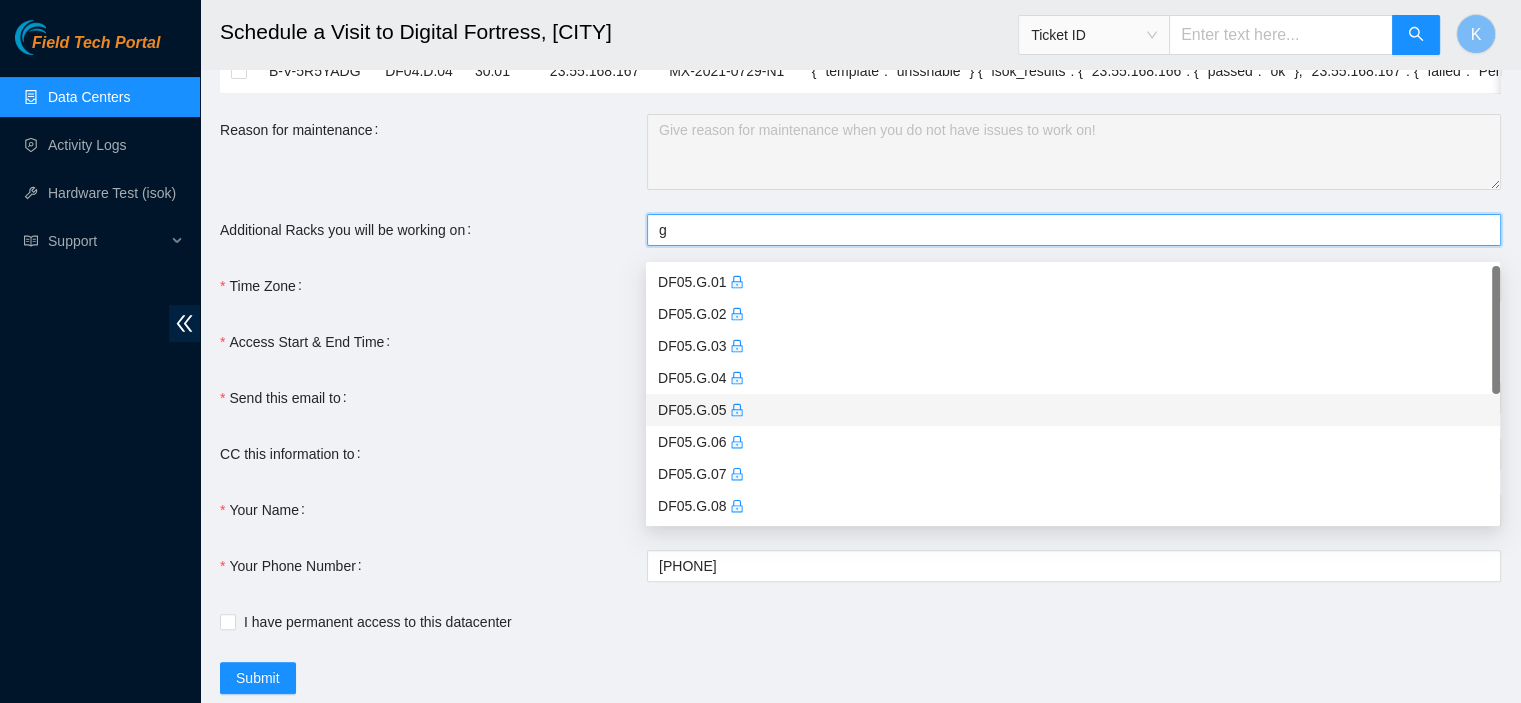 click on "DF05.G.05" at bounding box center [1073, 410] 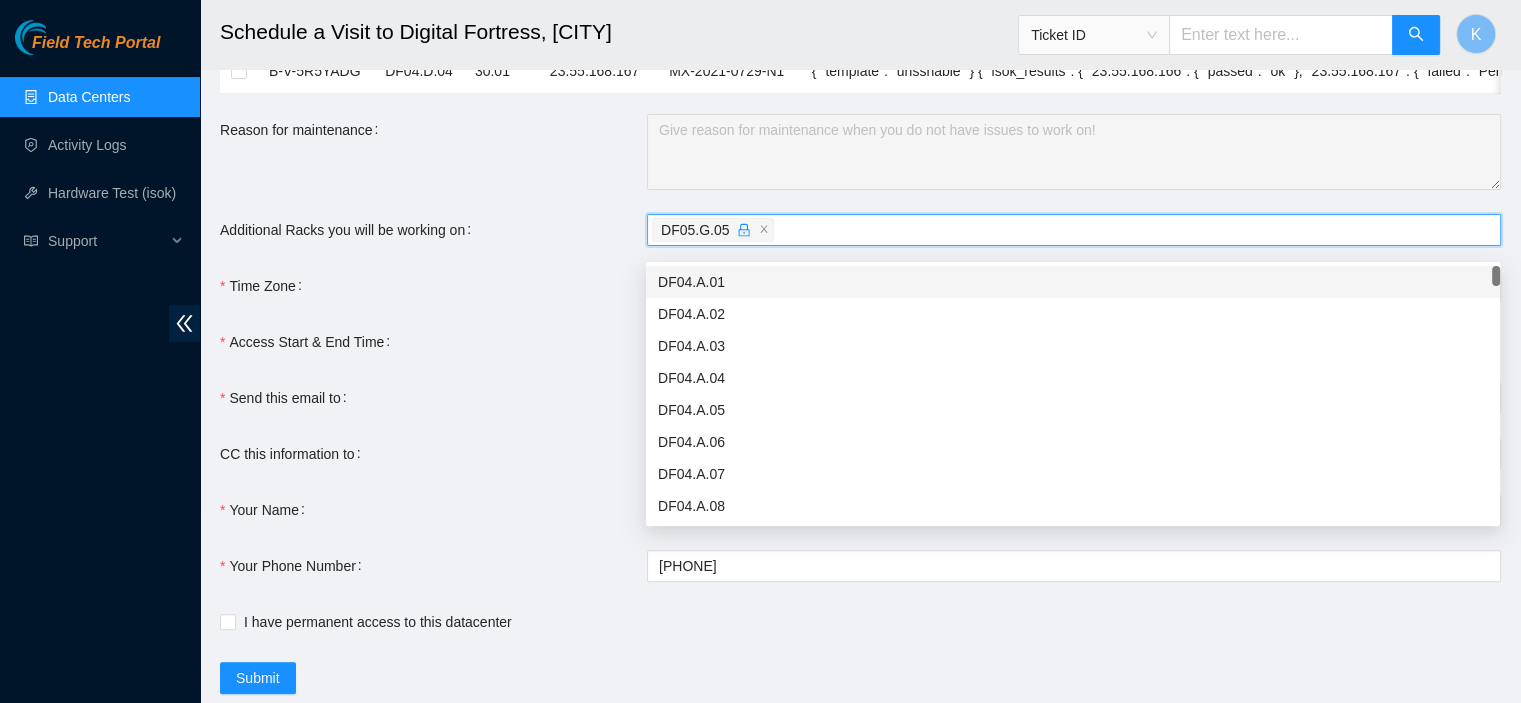 type on "g" 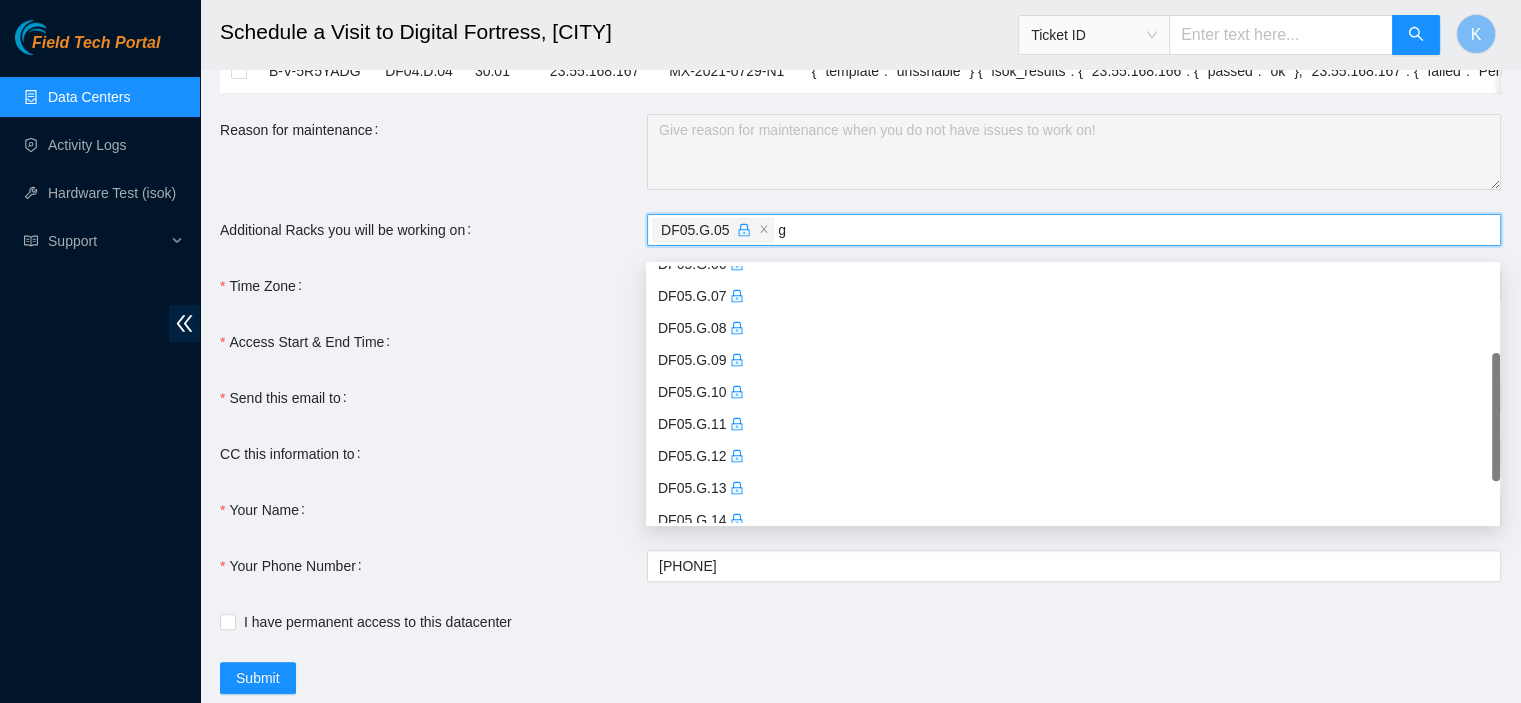 scroll, scrollTop: 224, scrollLeft: 0, axis: vertical 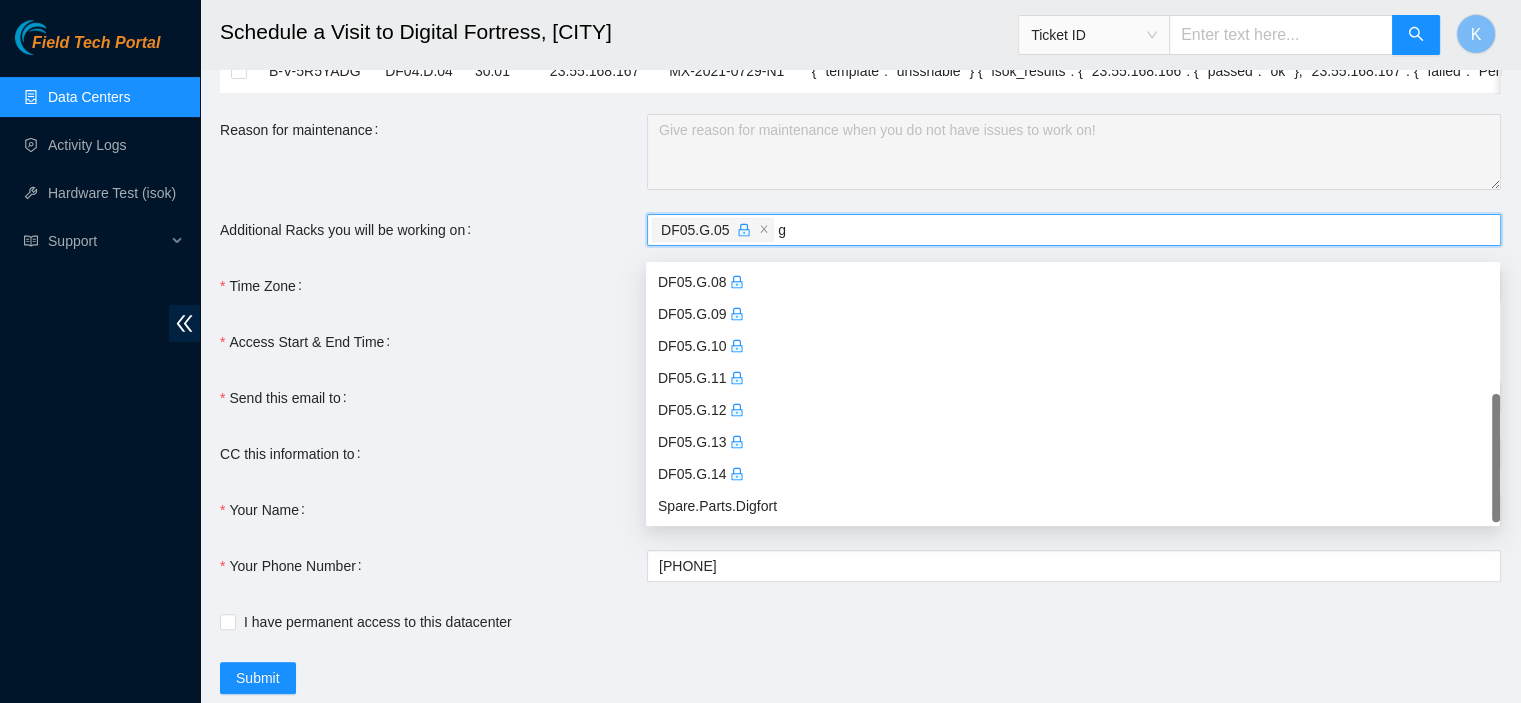 drag, startPoint x: 1494, startPoint y: 296, endPoint x: 1535, endPoint y: 517, distance: 224.771 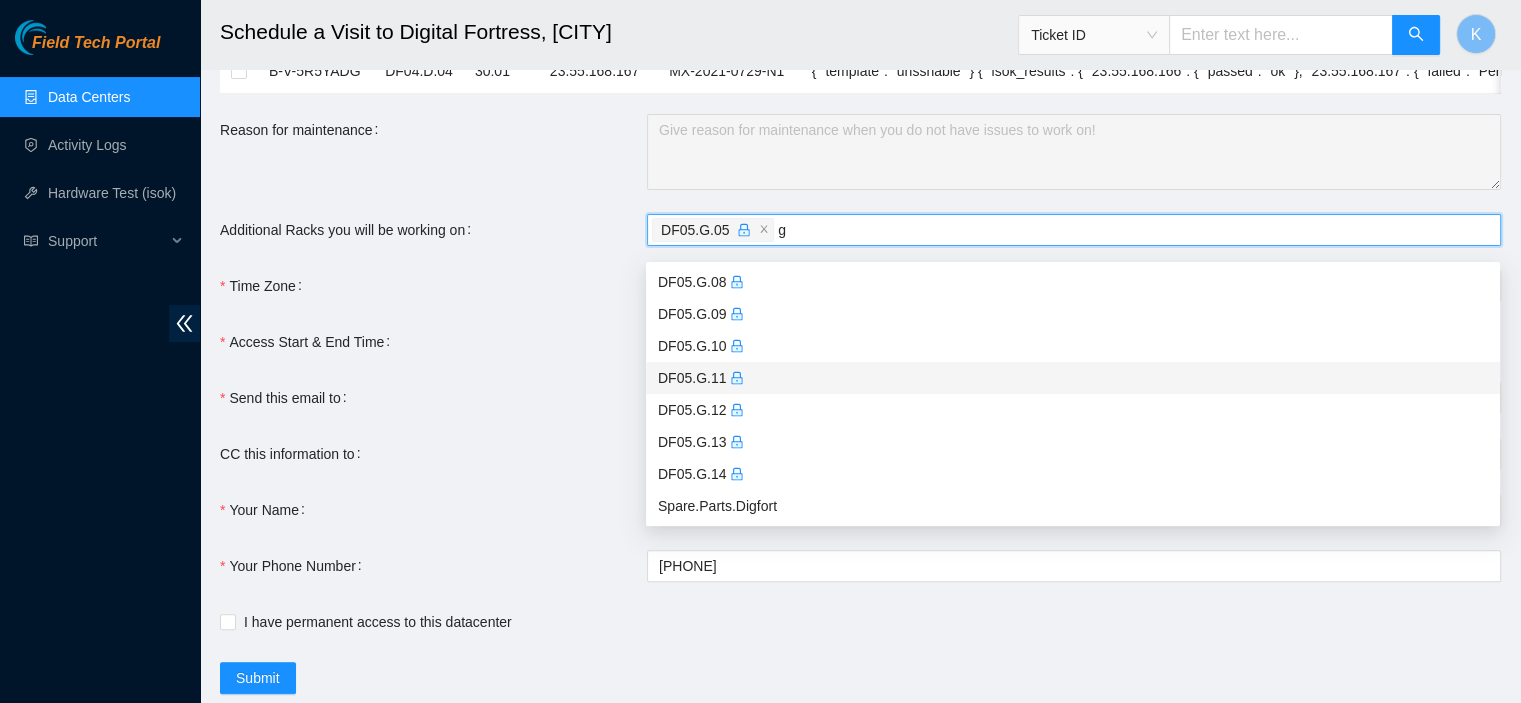 click on "DF05.G.11" at bounding box center [1073, 378] 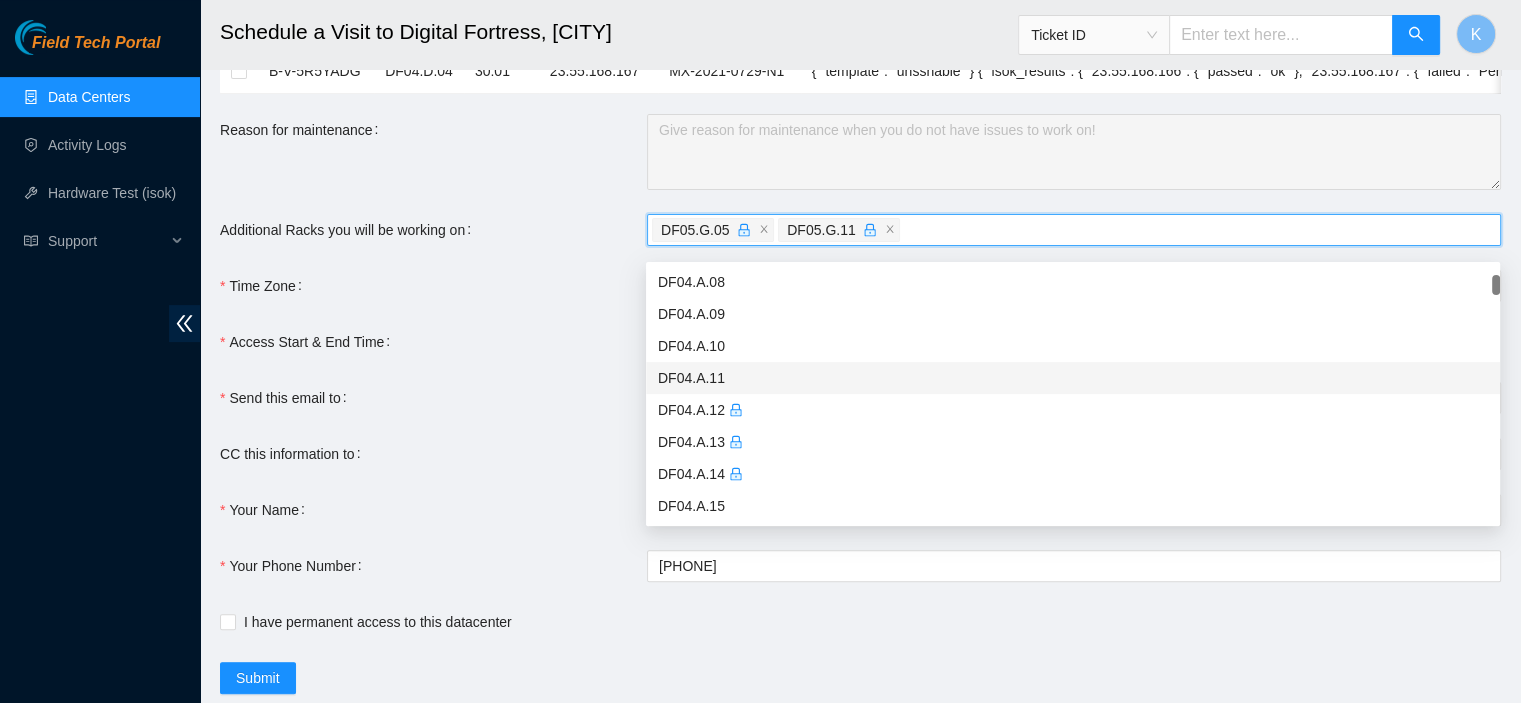 click on "DF04.A.11" at bounding box center (1073, 378) 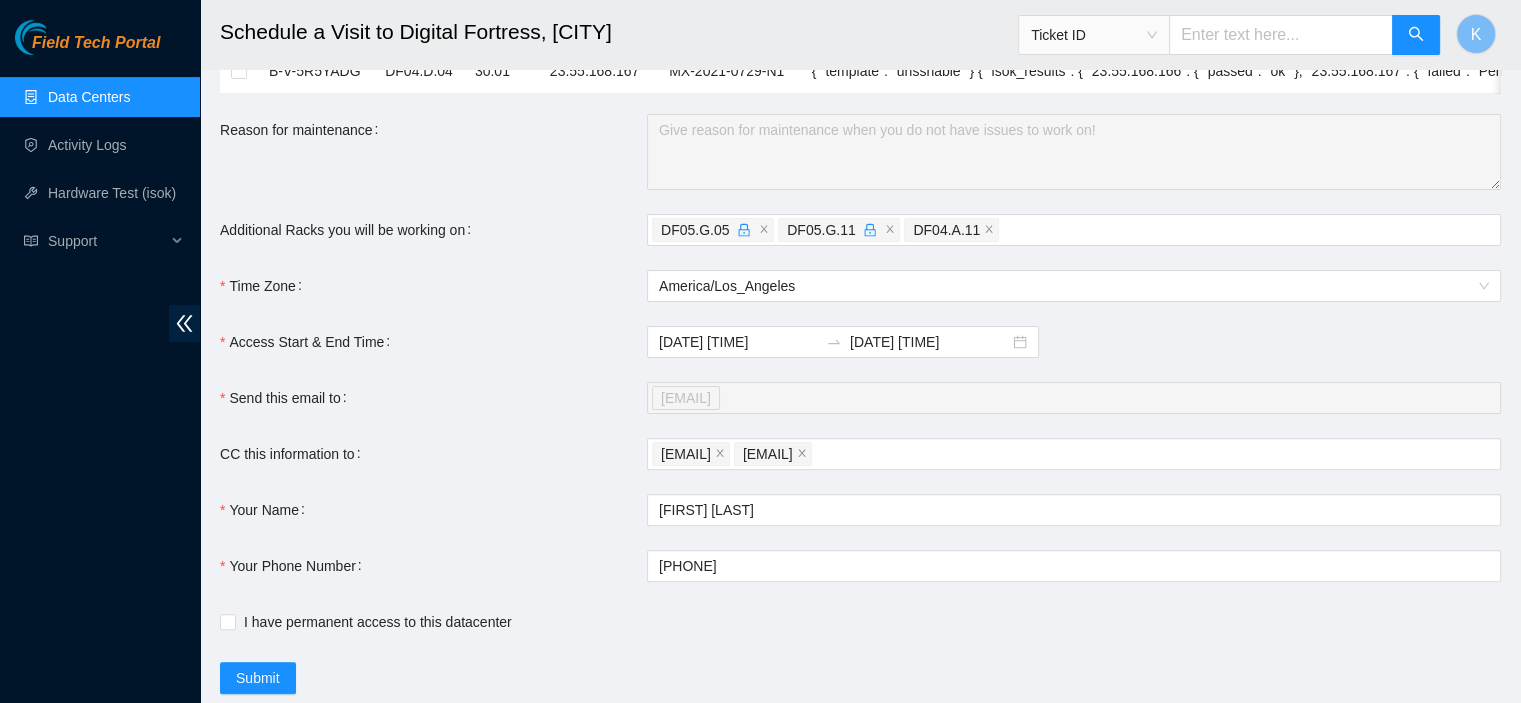 click on "Send this email to" at bounding box center [433, 398] 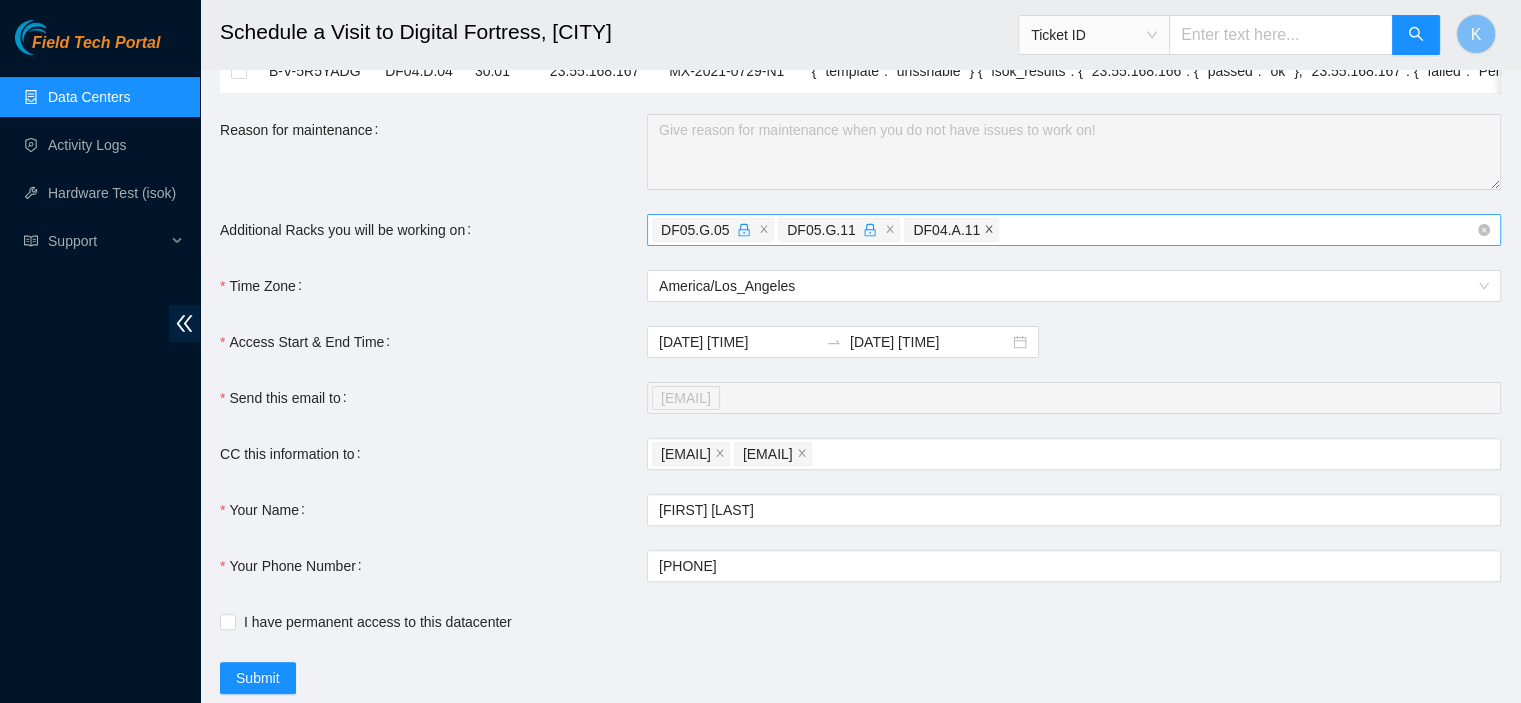 click 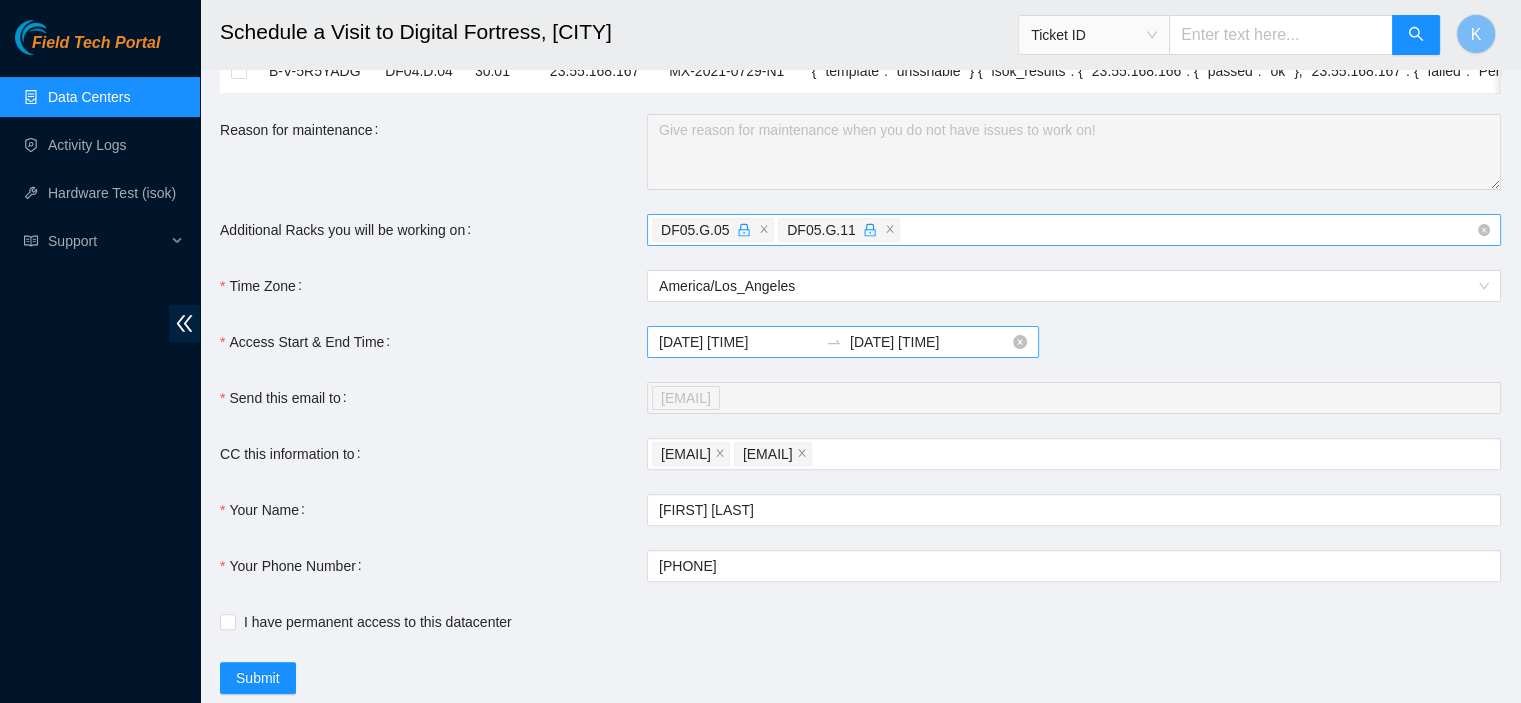 click on "2025-07-15 11:20" at bounding box center (738, 342) 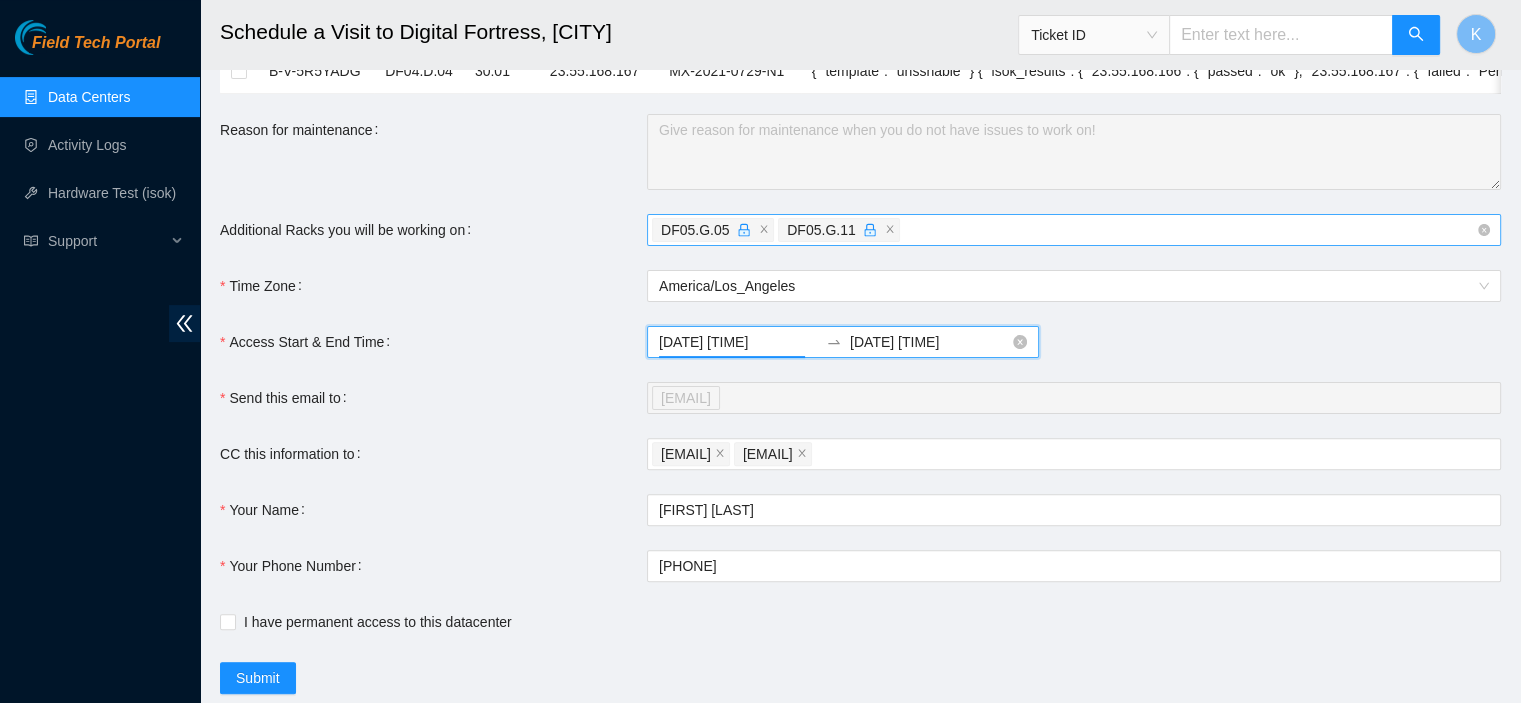 scroll, scrollTop: 308, scrollLeft: 0, axis: vertical 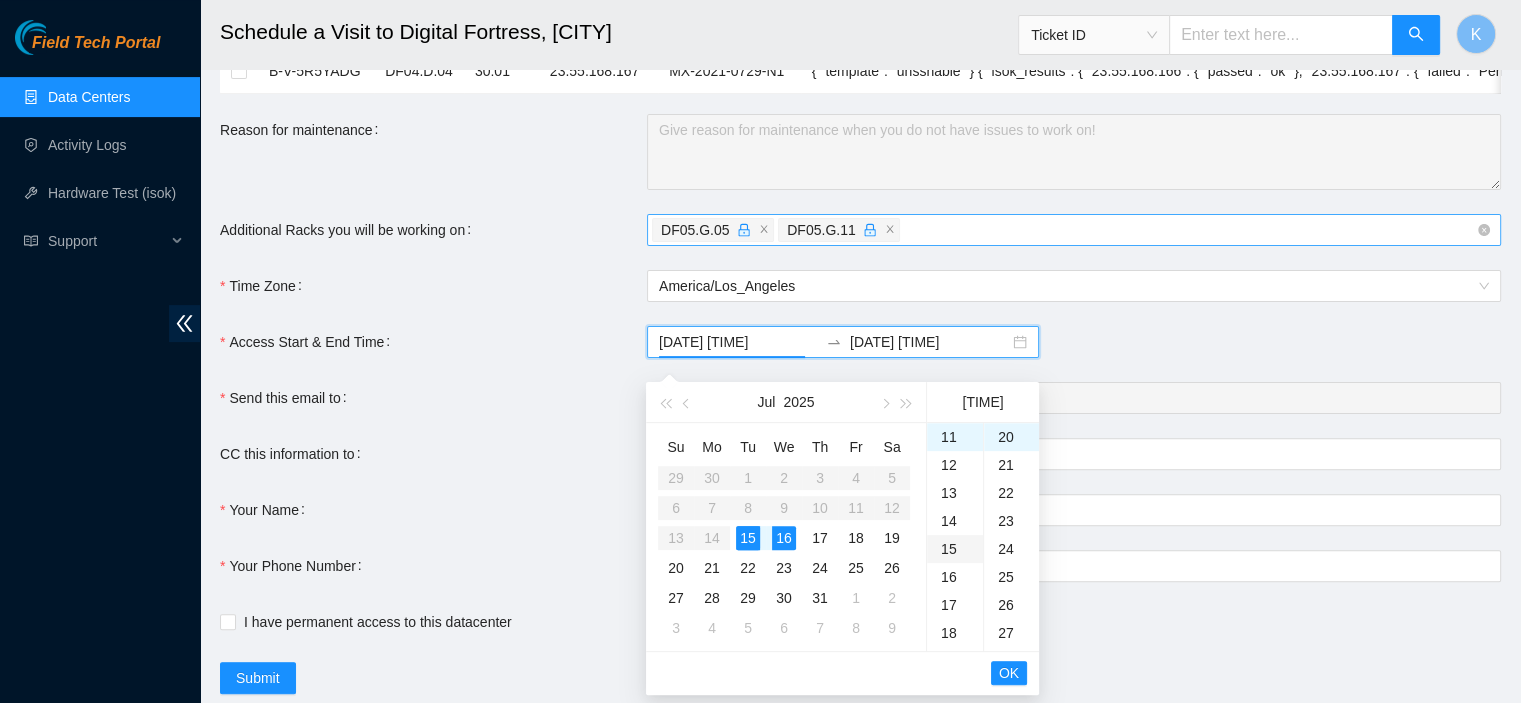 click on "15" at bounding box center [955, 549] 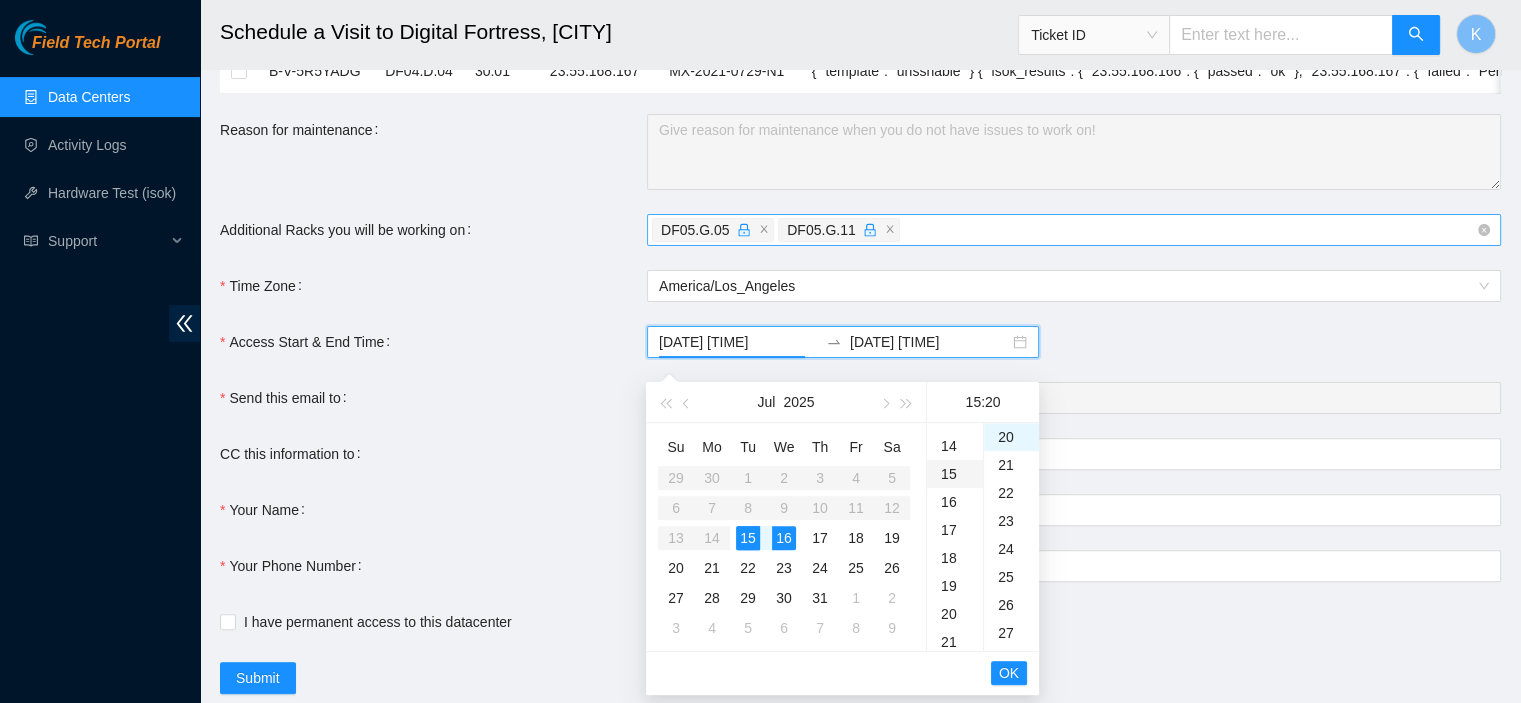 scroll, scrollTop: 420, scrollLeft: 0, axis: vertical 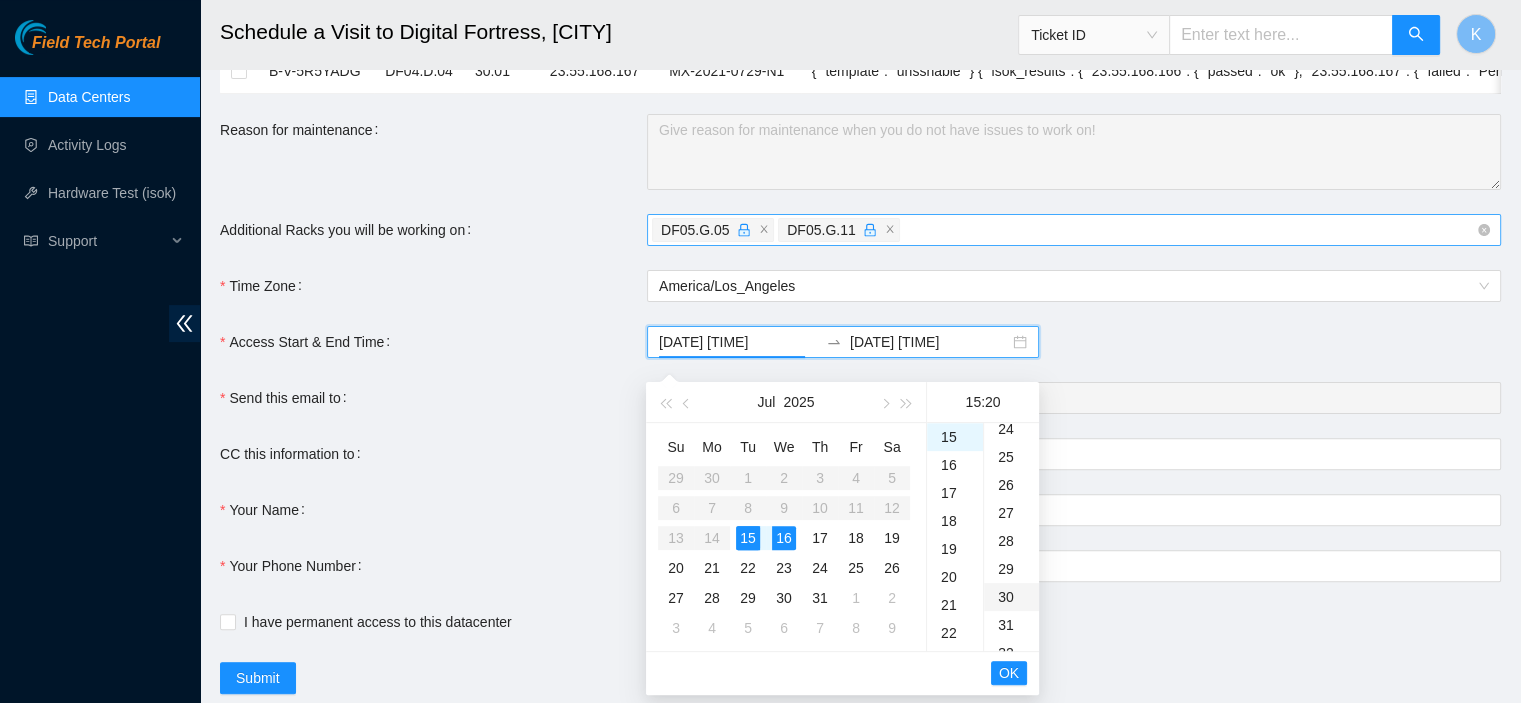 click on "30" at bounding box center (1011, 597) 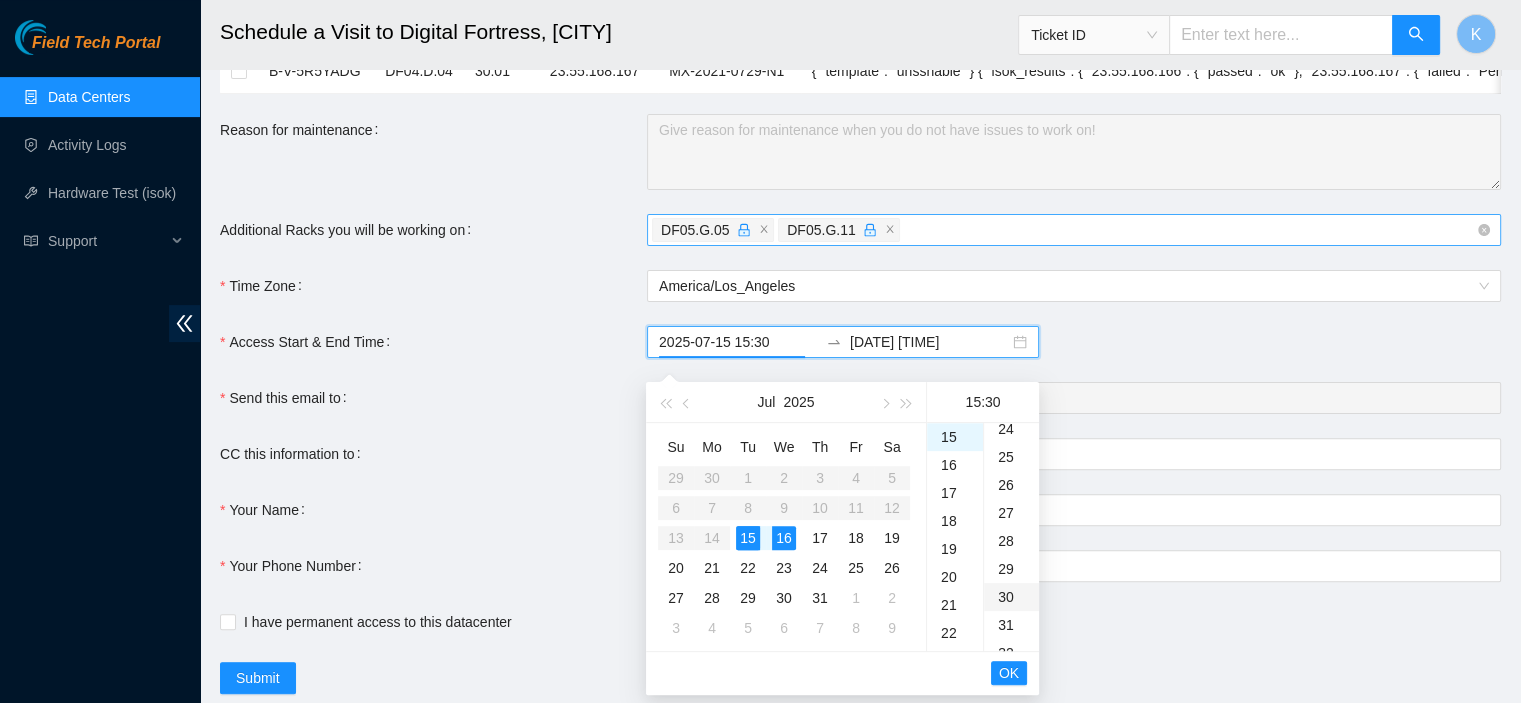scroll, scrollTop: 840, scrollLeft: 0, axis: vertical 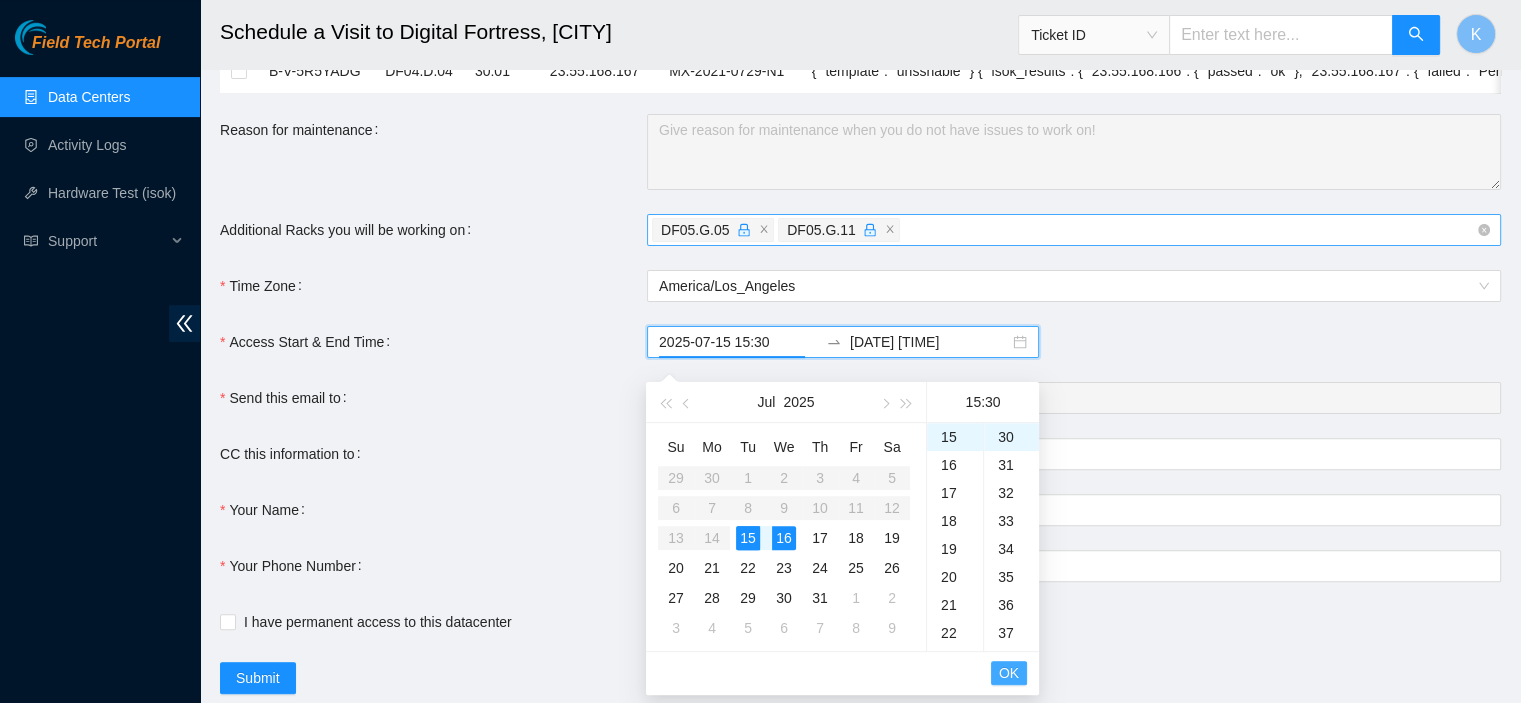 click on "OK" at bounding box center [1009, 673] 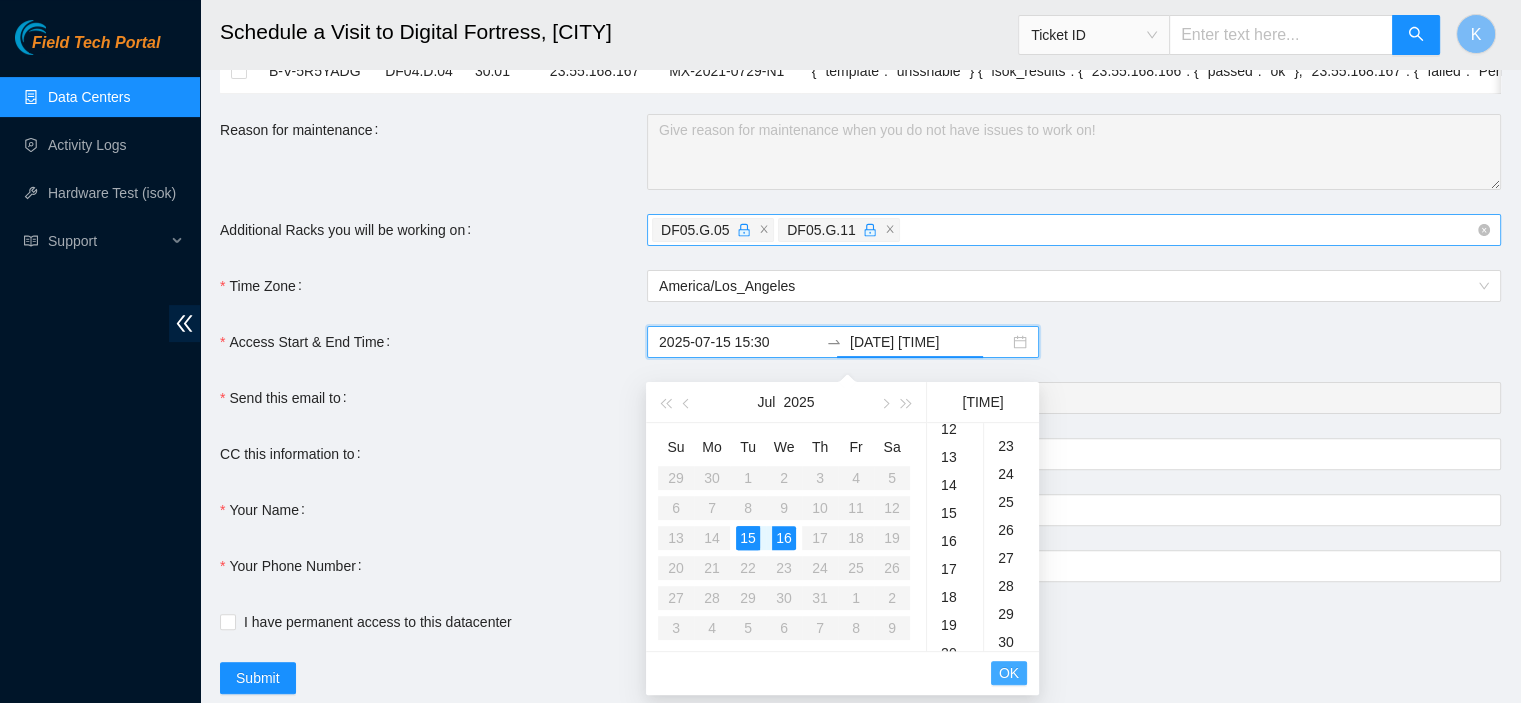 scroll, scrollTop: 308, scrollLeft: 0, axis: vertical 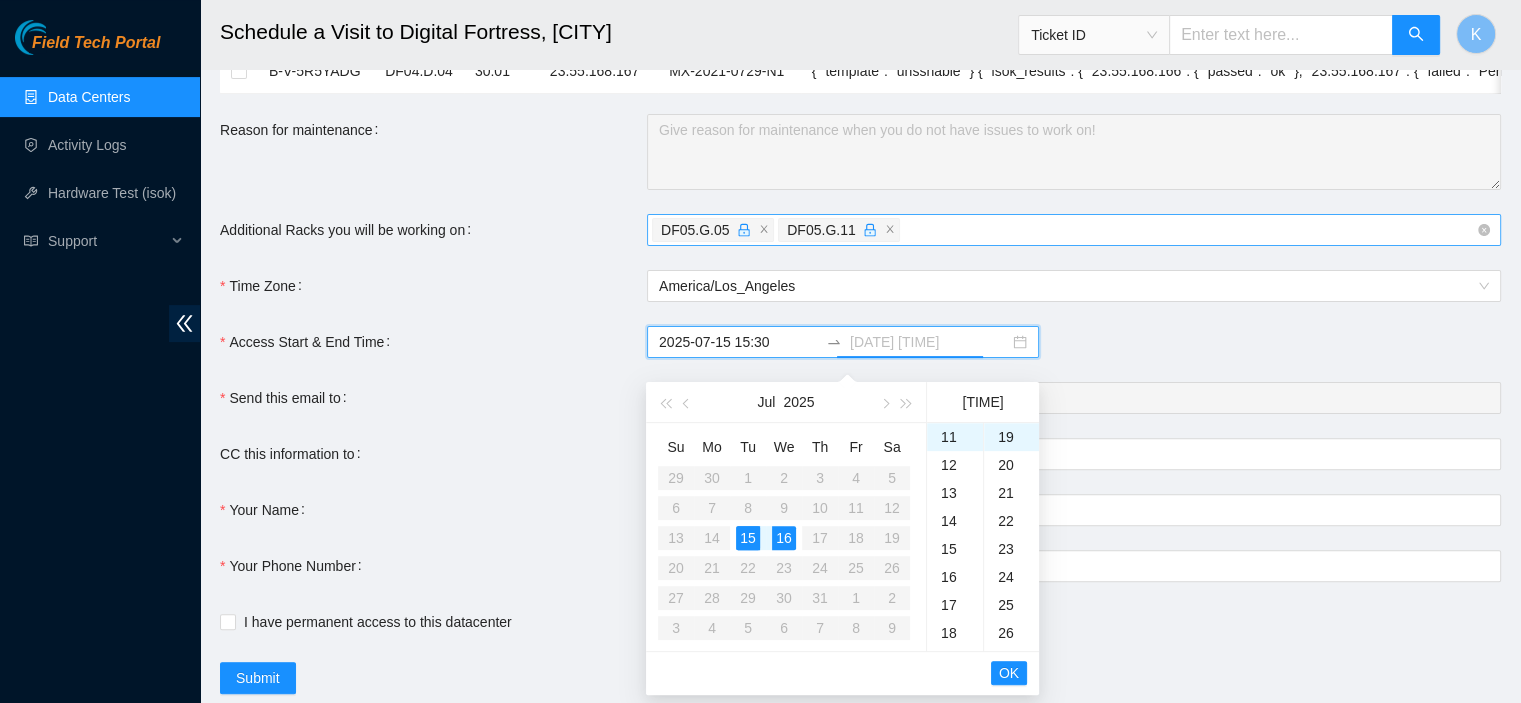 click on "15" at bounding box center [748, 538] 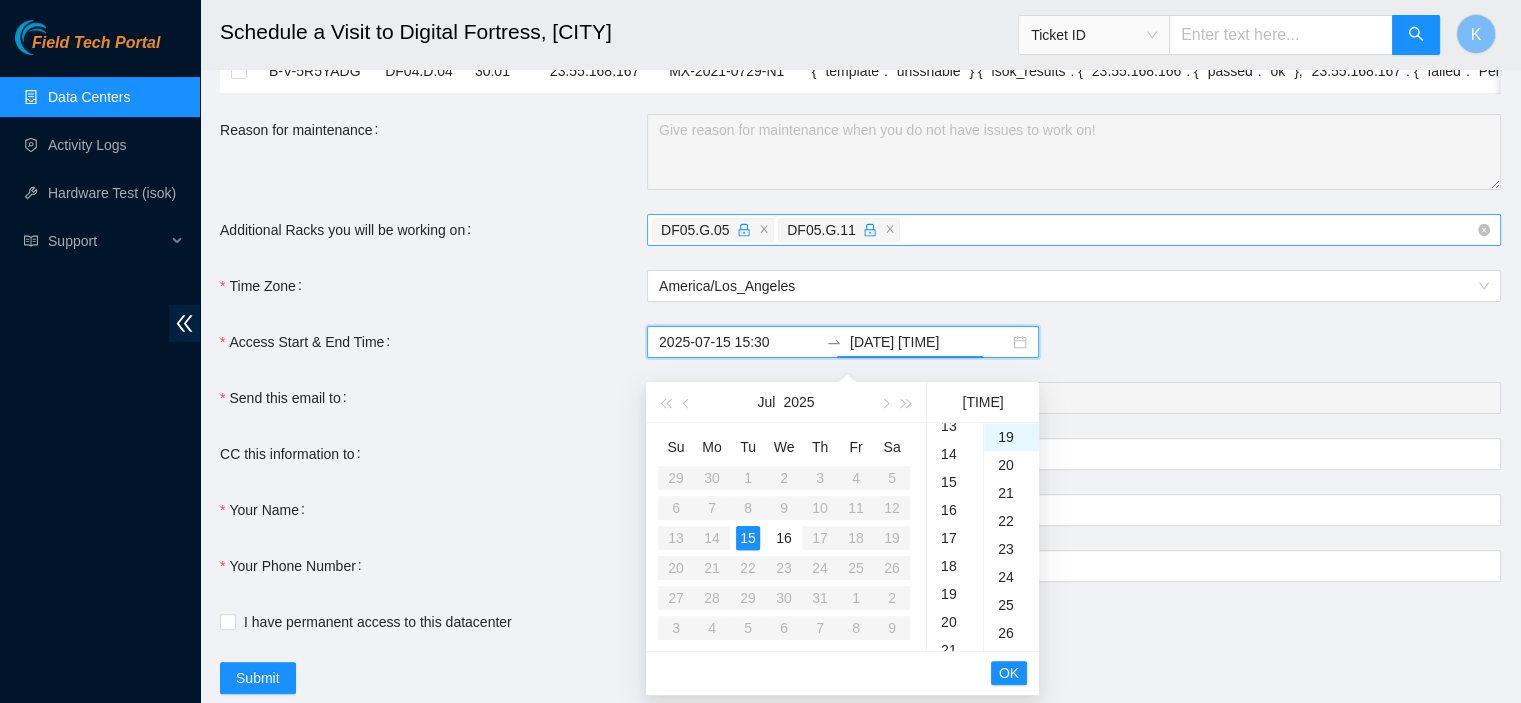 scroll, scrollTop: 388, scrollLeft: 0, axis: vertical 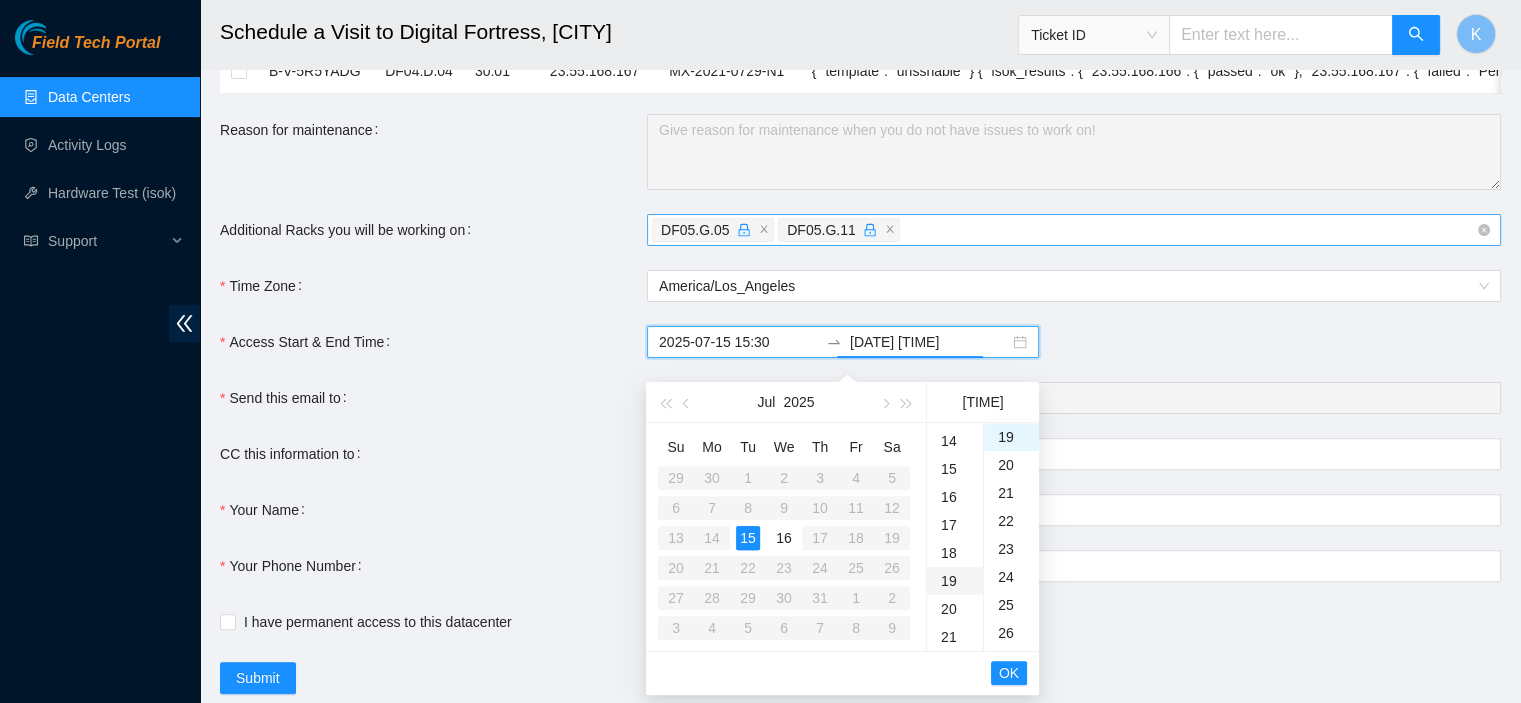 click on "19" at bounding box center [955, 581] 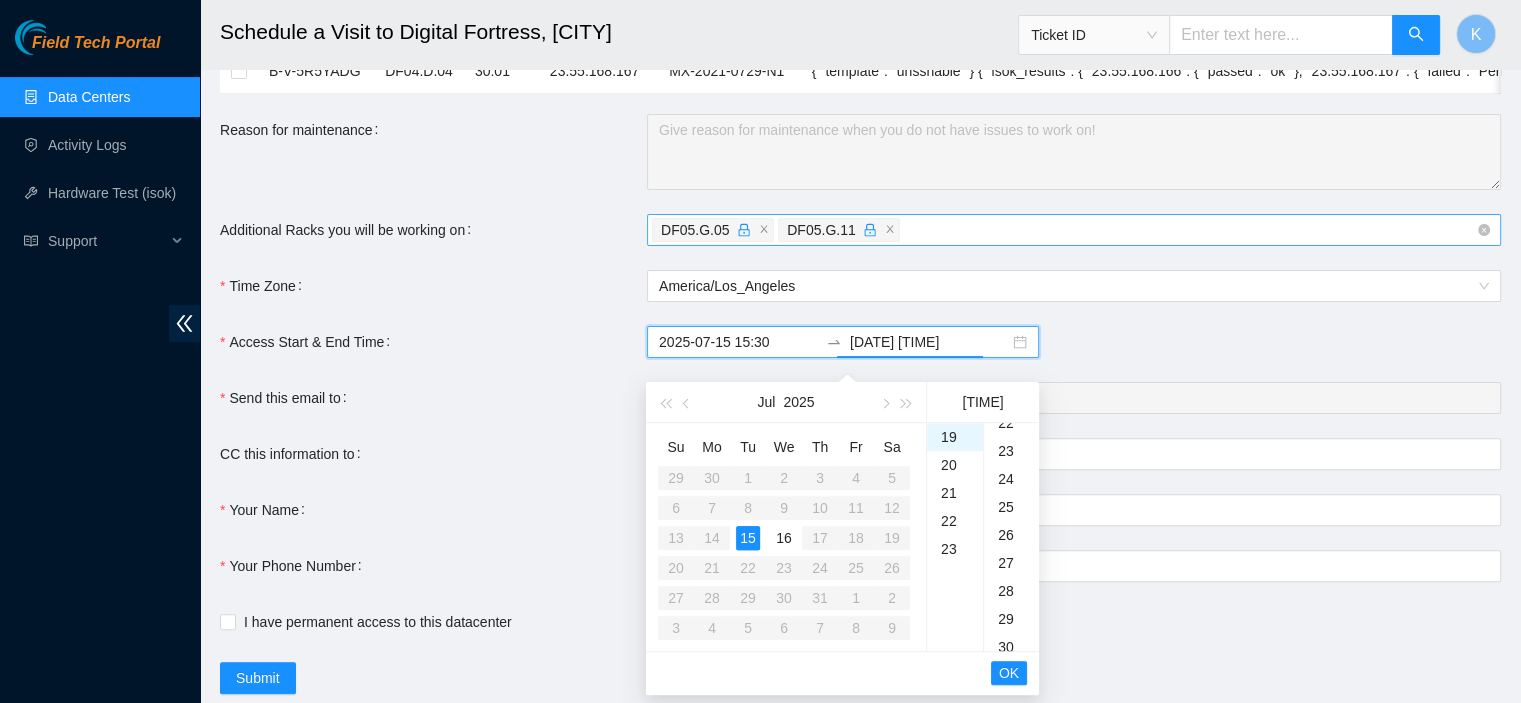scroll, scrollTop: 652, scrollLeft: 0, axis: vertical 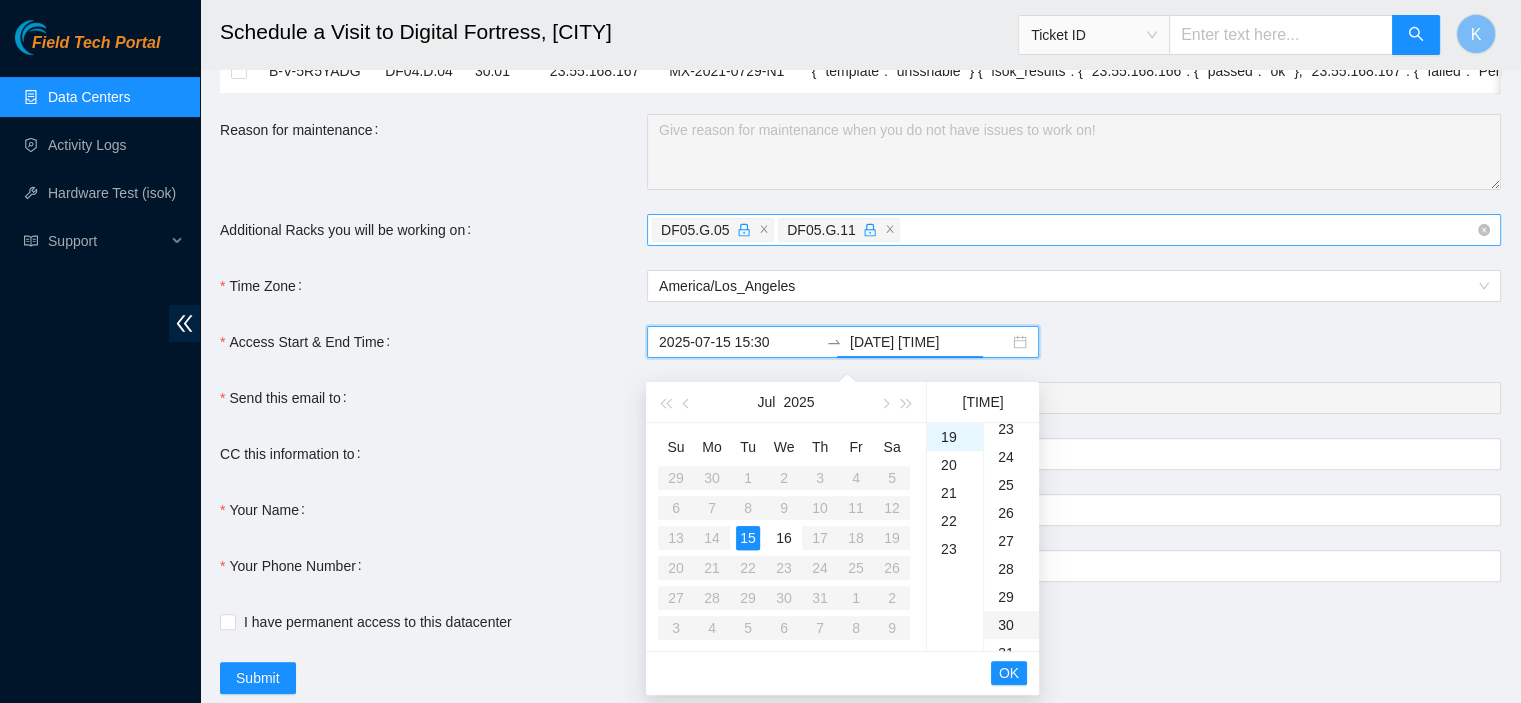 click on "30" at bounding box center [1011, 625] 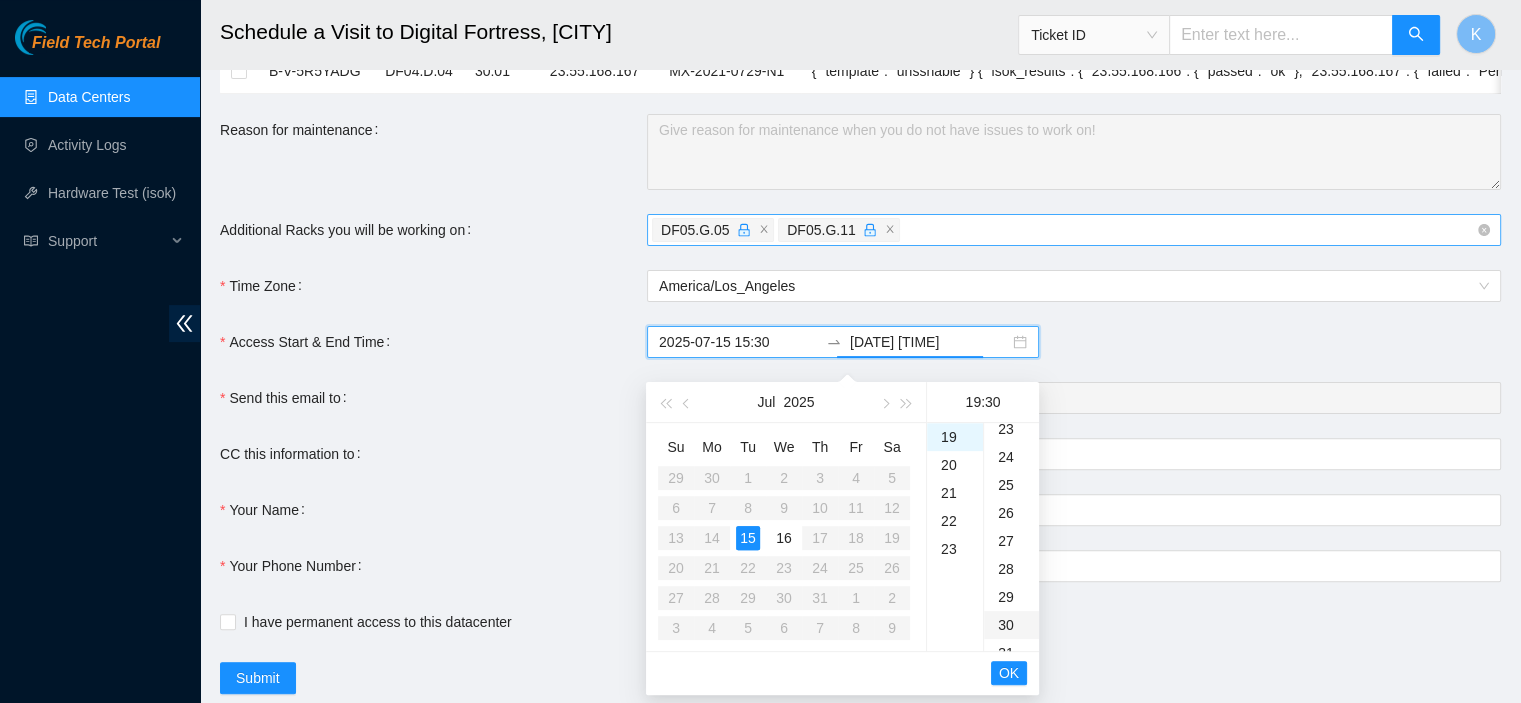 type on "2025-07-15 19:30" 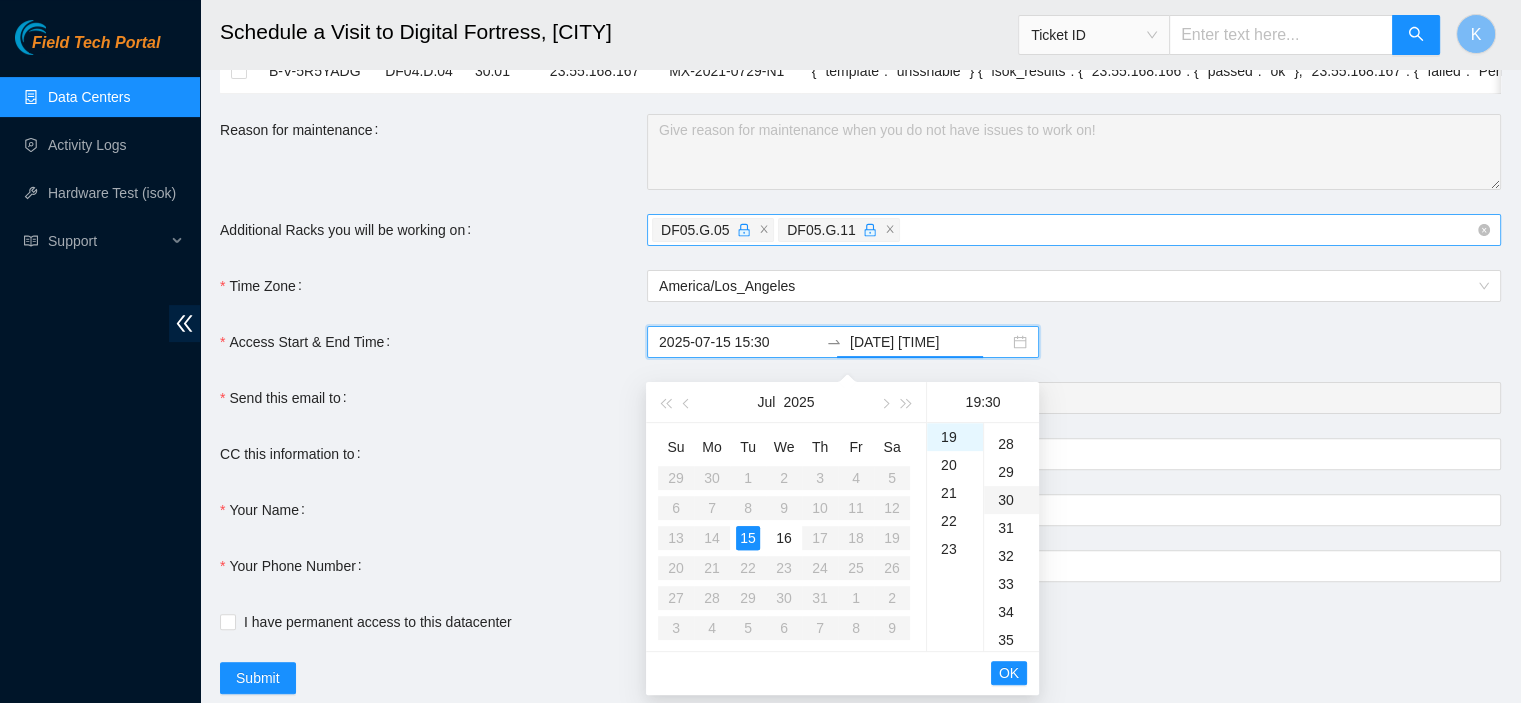 scroll, scrollTop: 840, scrollLeft: 0, axis: vertical 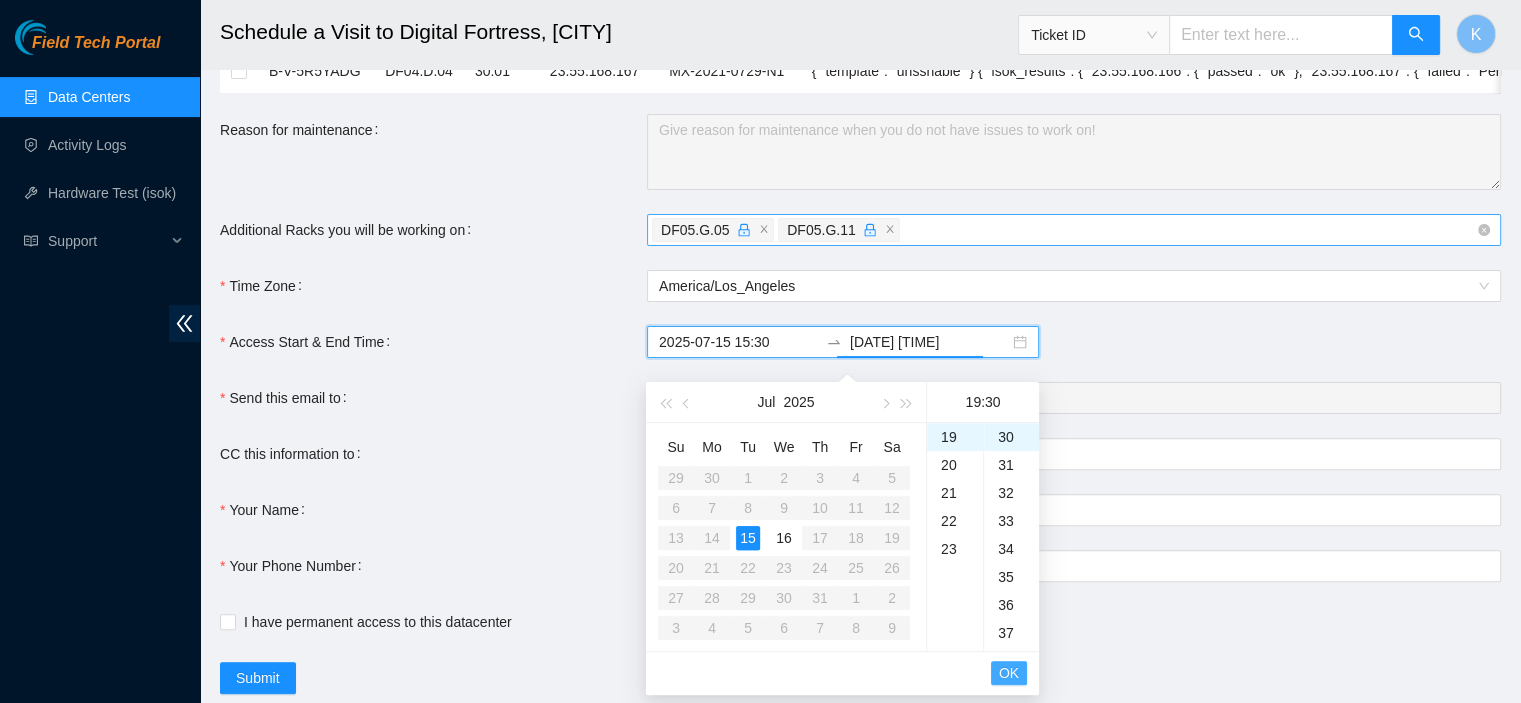 click on "OK" at bounding box center [1009, 673] 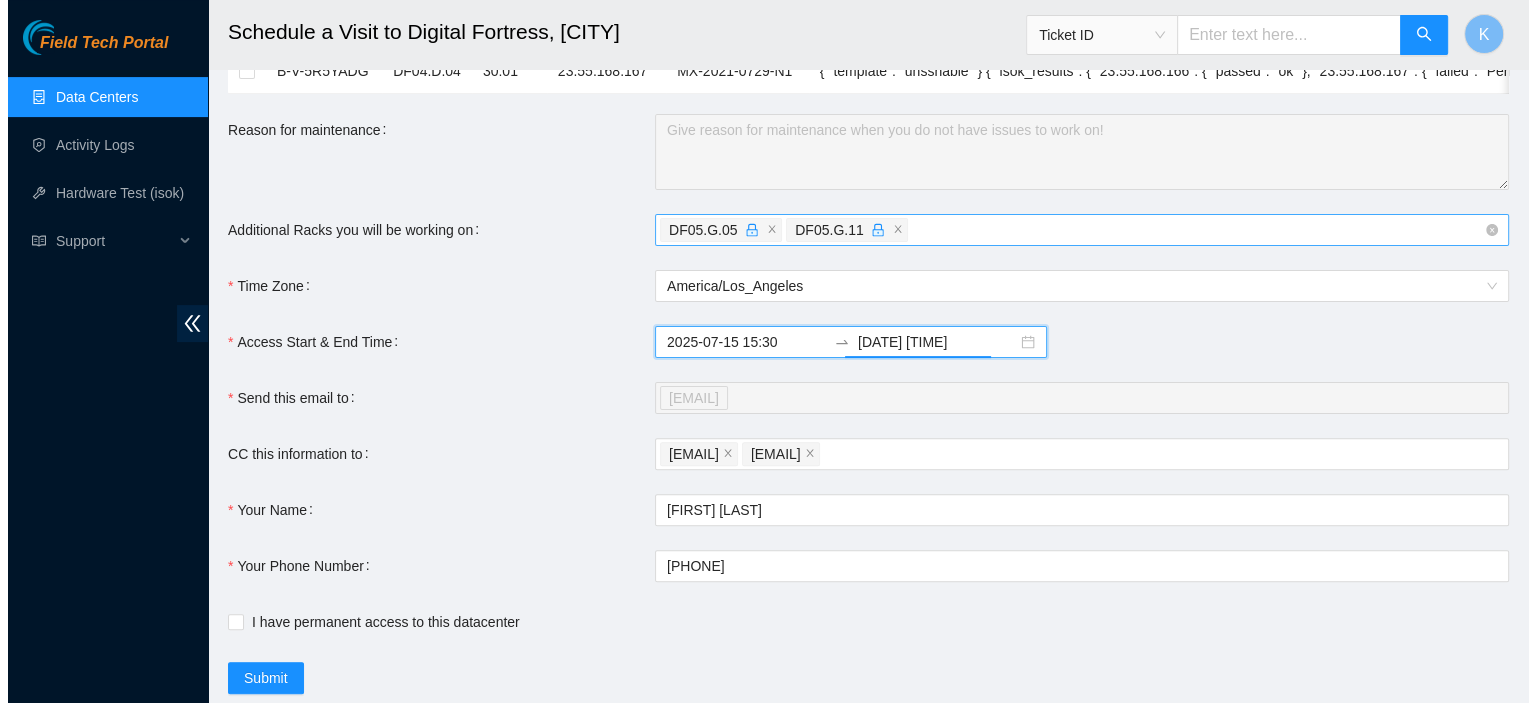 scroll, scrollTop: 602, scrollLeft: 0, axis: vertical 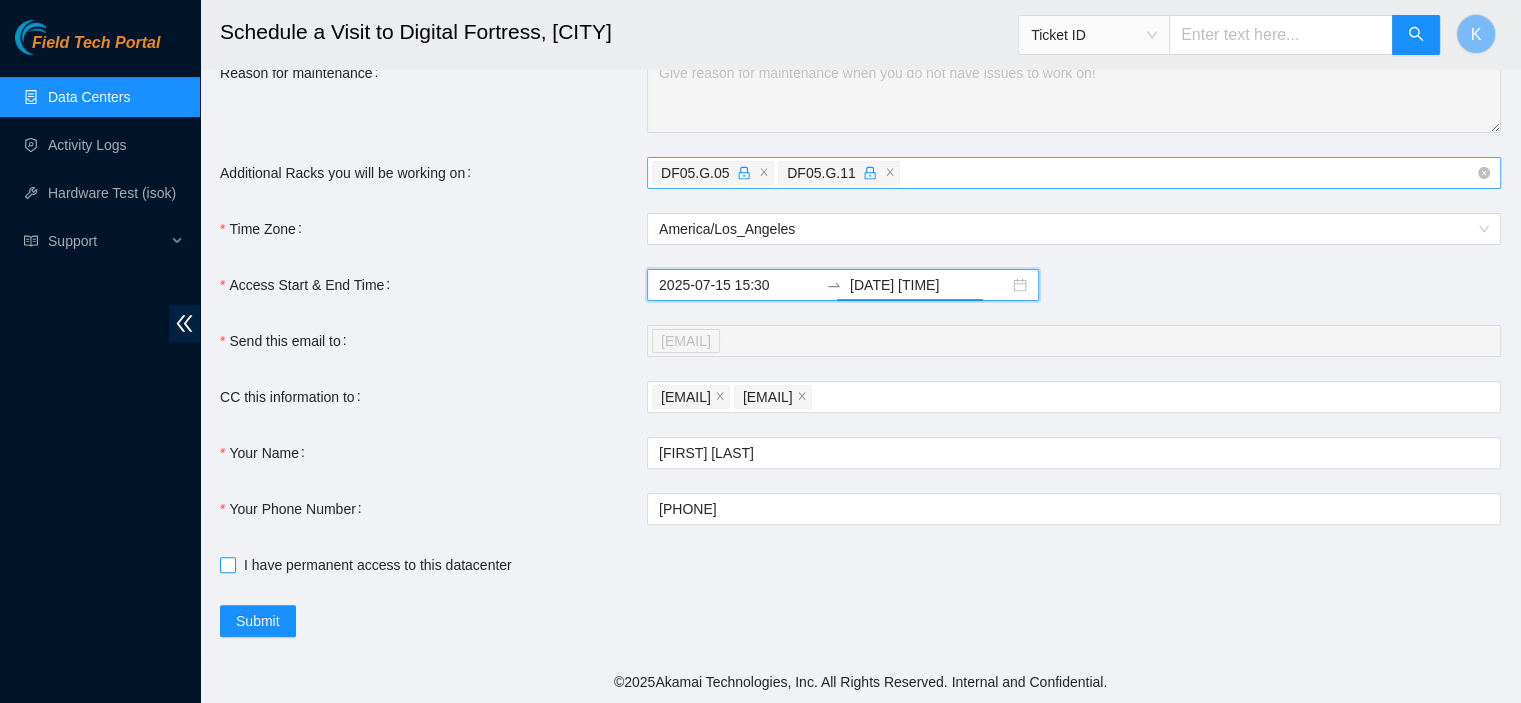 click on "I have permanent access to this datacenter" at bounding box center [227, 564] 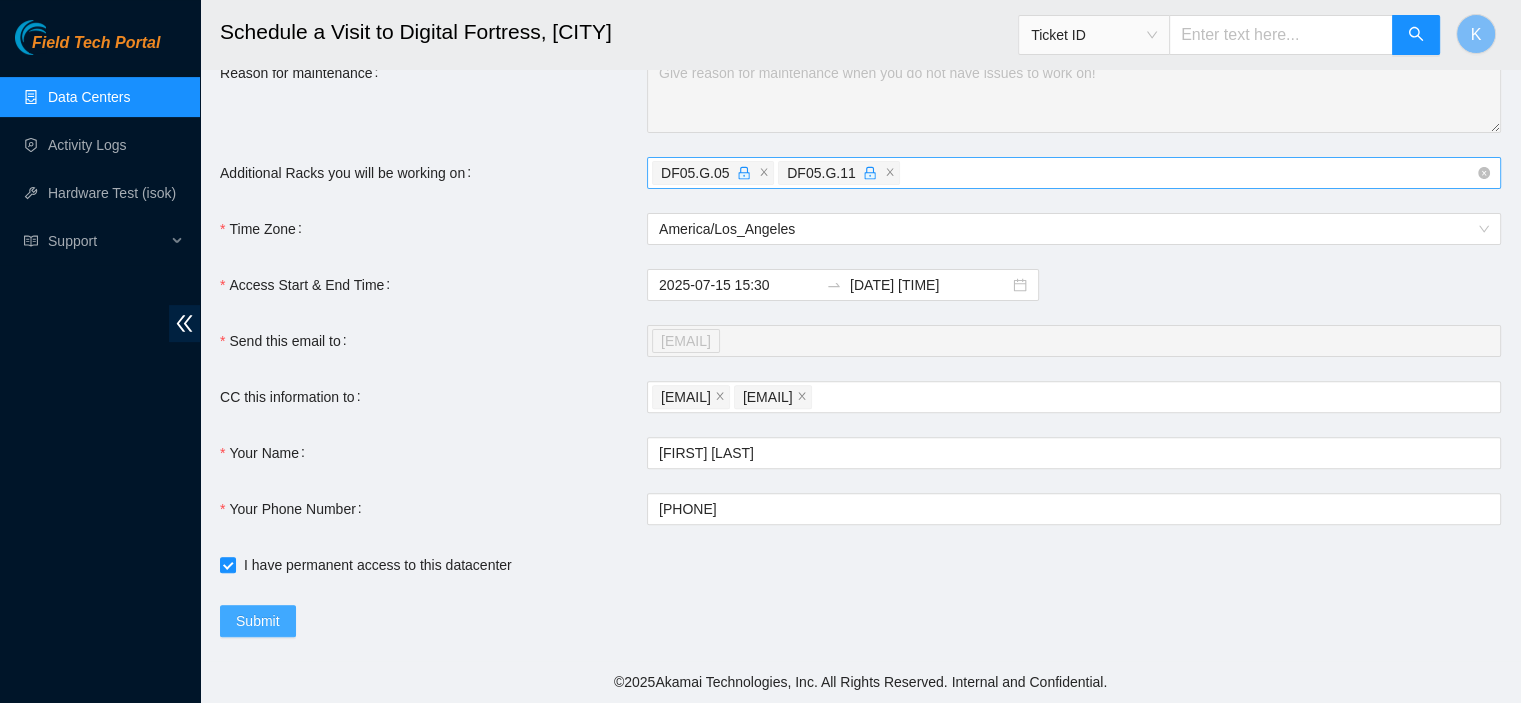 click on "Submit" at bounding box center (258, 621) 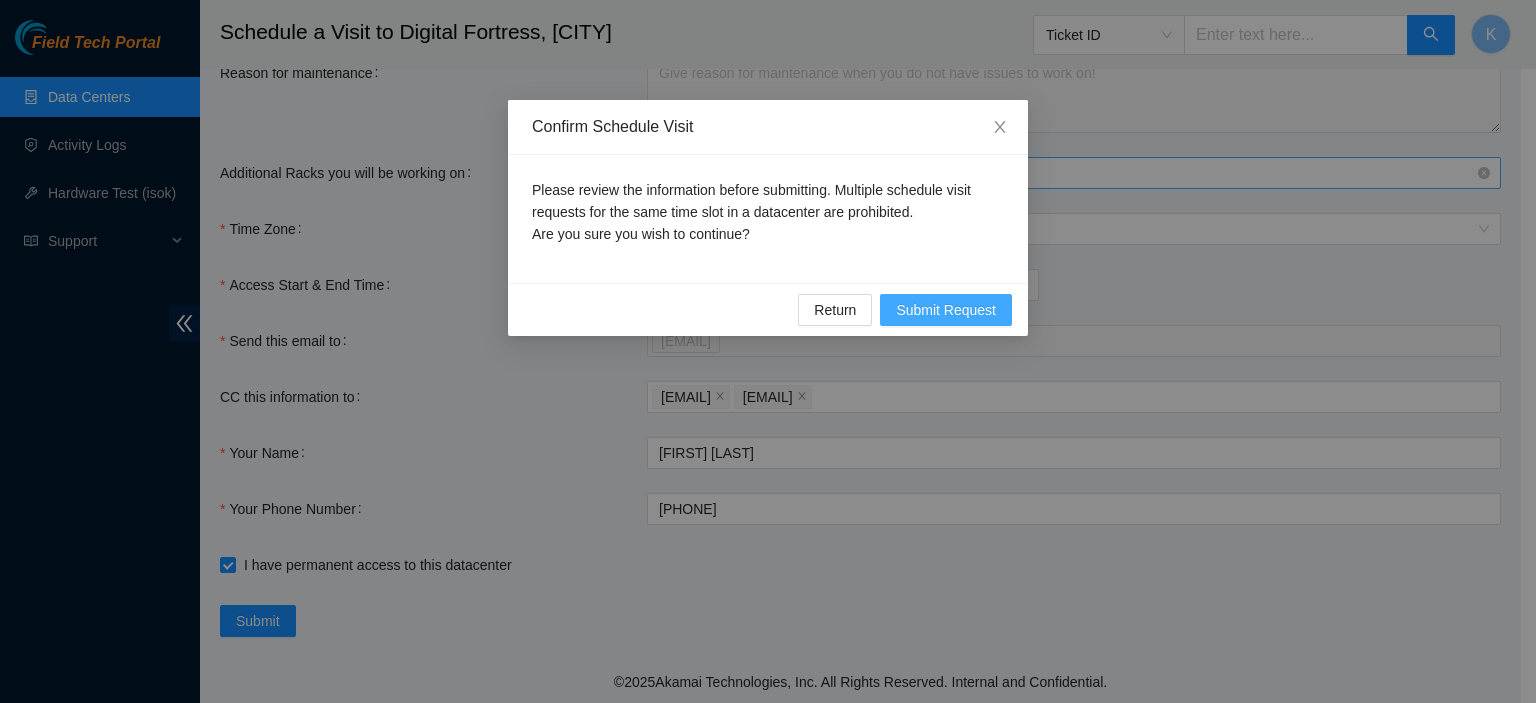 click on "Submit Request" at bounding box center (946, 310) 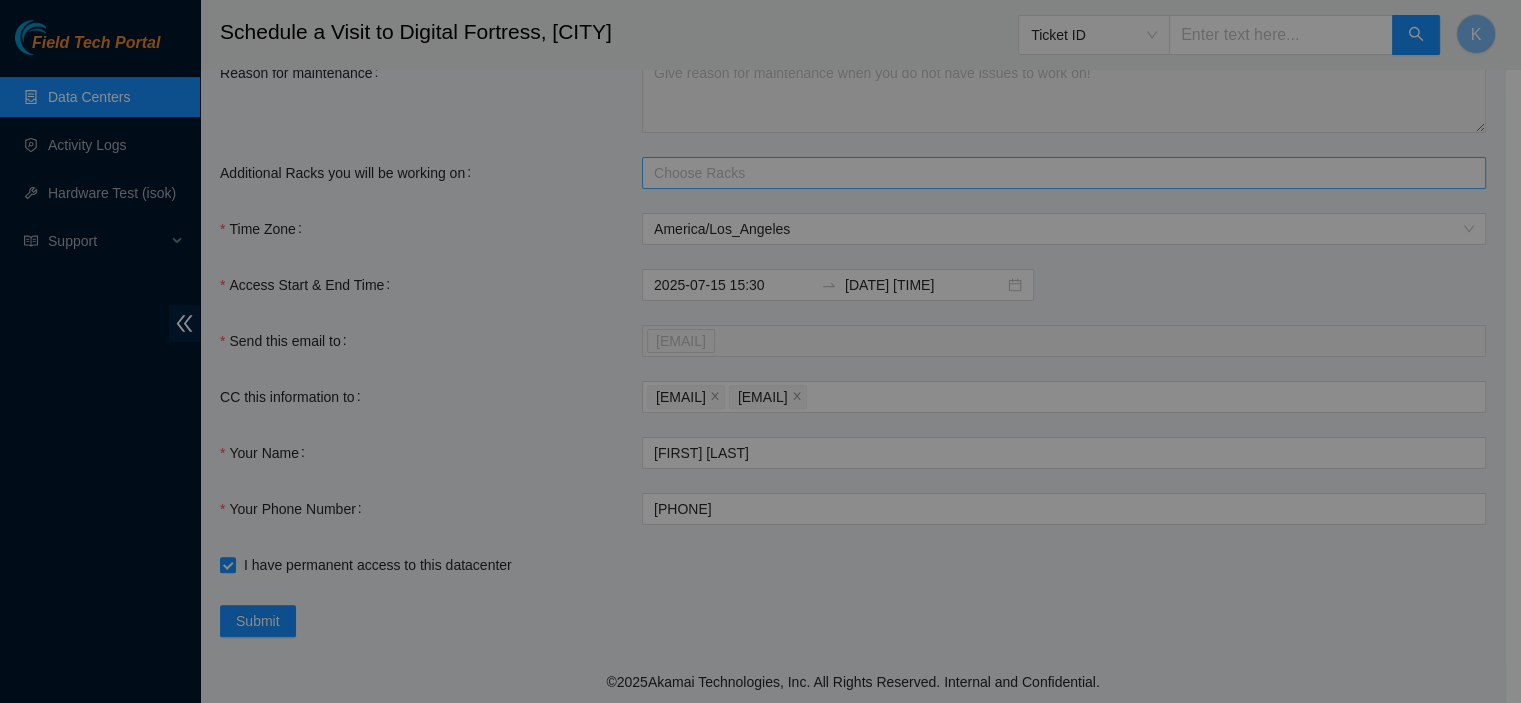 type on "2025-07-15 11:22" 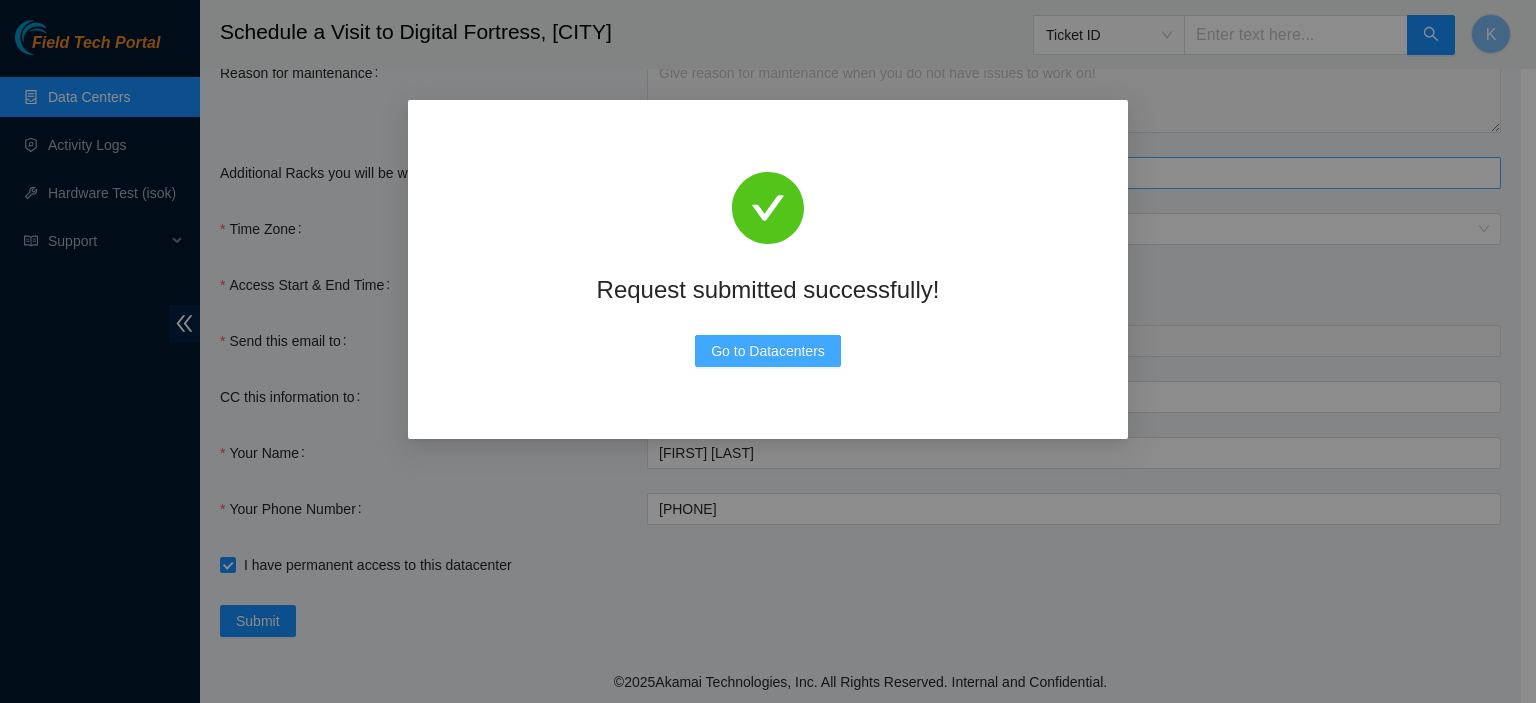 click on "Go to Datacenters" at bounding box center [768, 351] 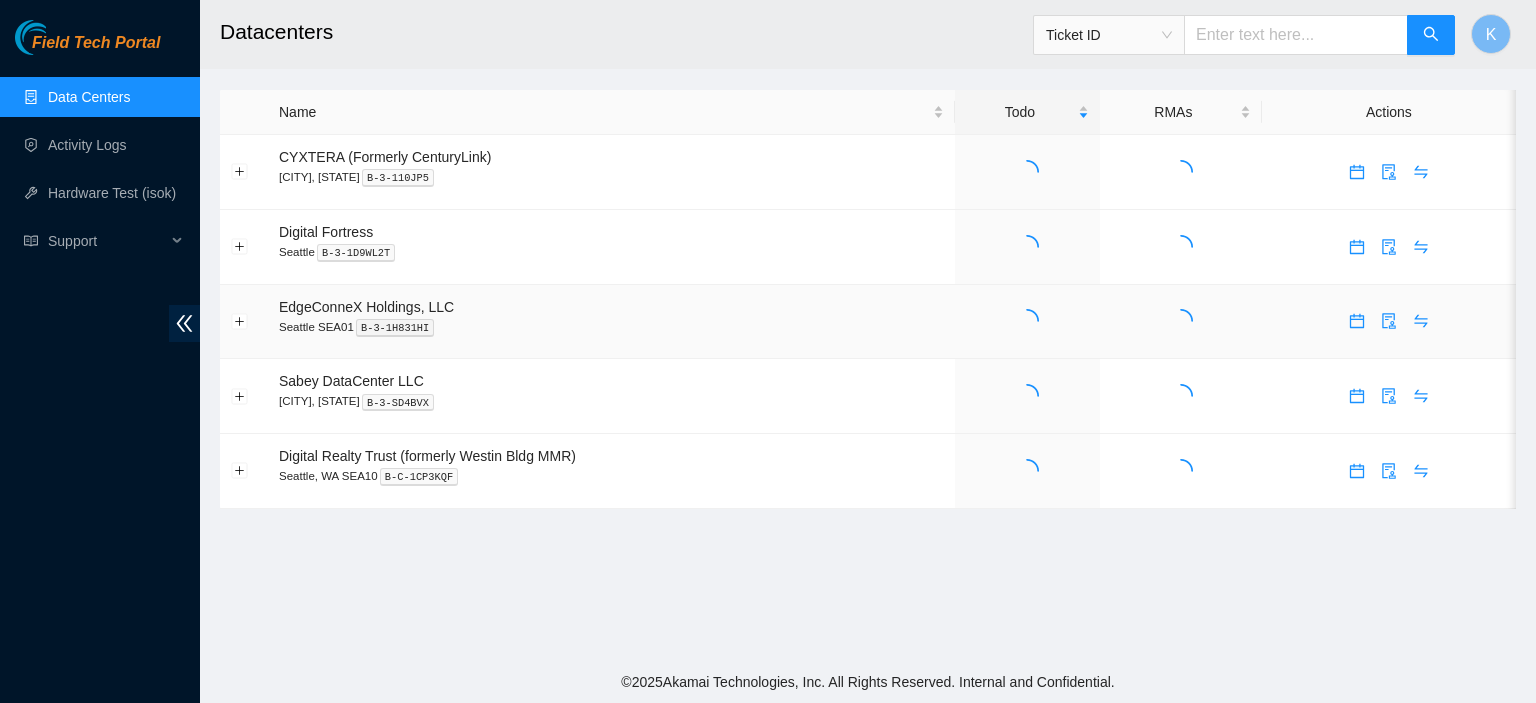 scroll, scrollTop: 0, scrollLeft: 0, axis: both 